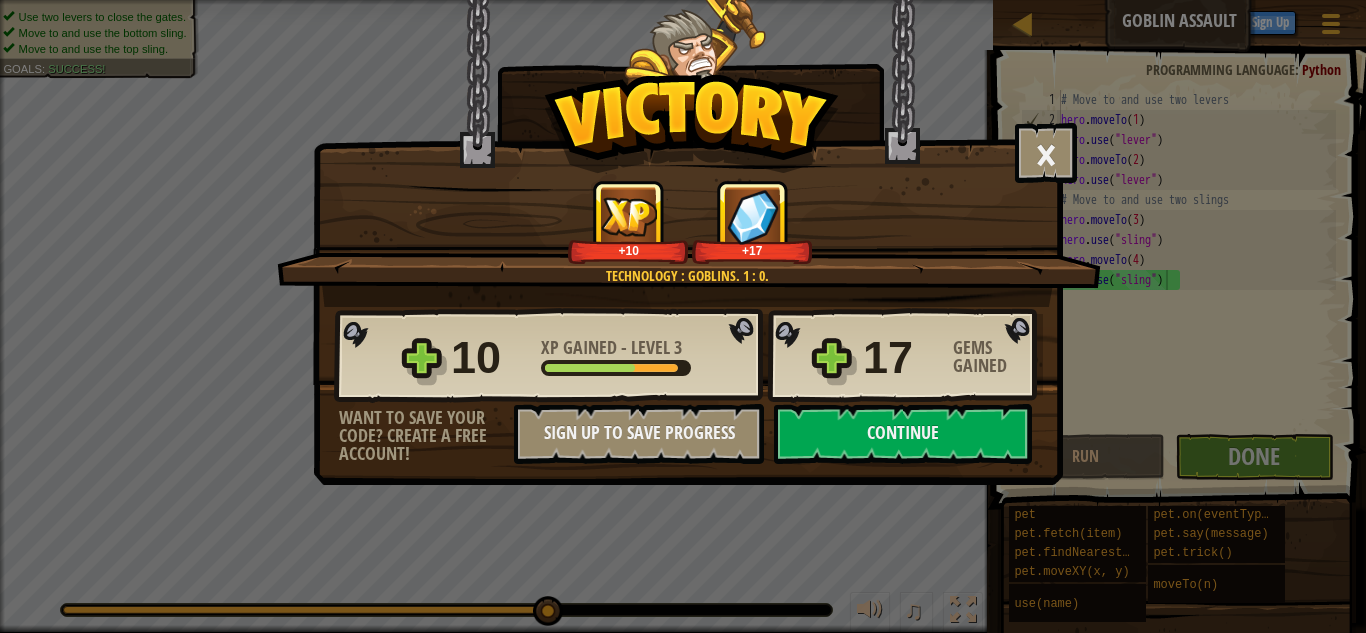 scroll, scrollTop: 0, scrollLeft: 0, axis: both 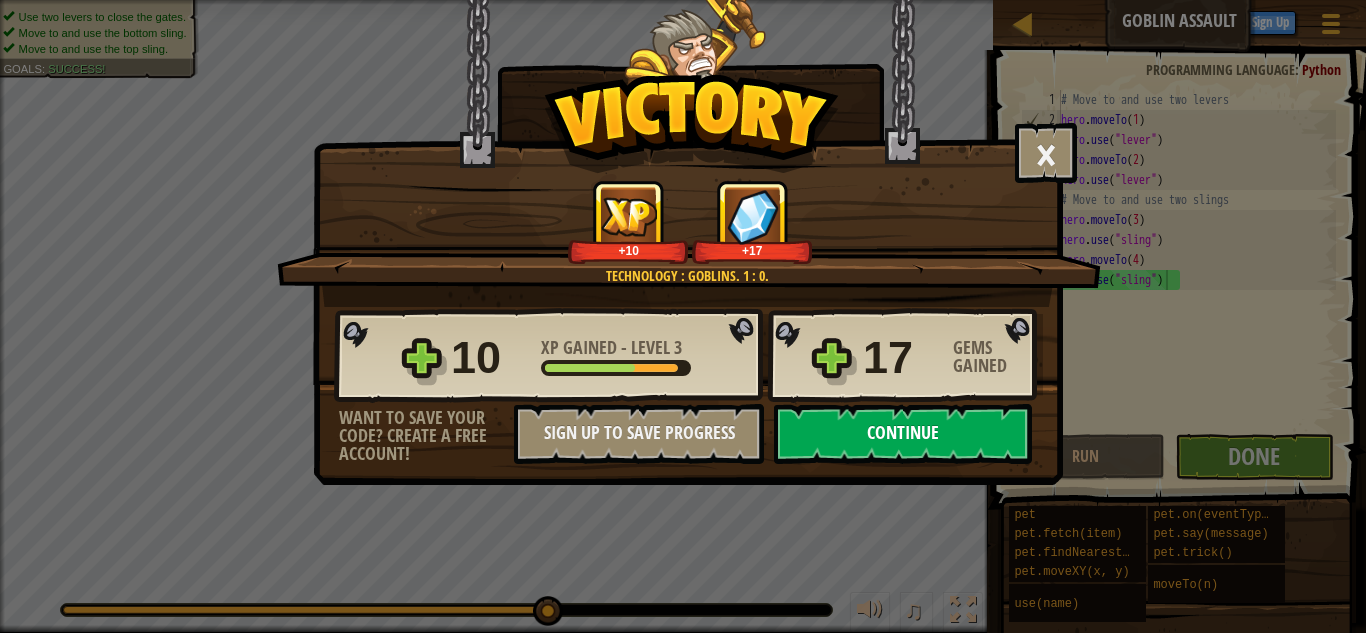 click on "Continue" at bounding box center [903, 434] 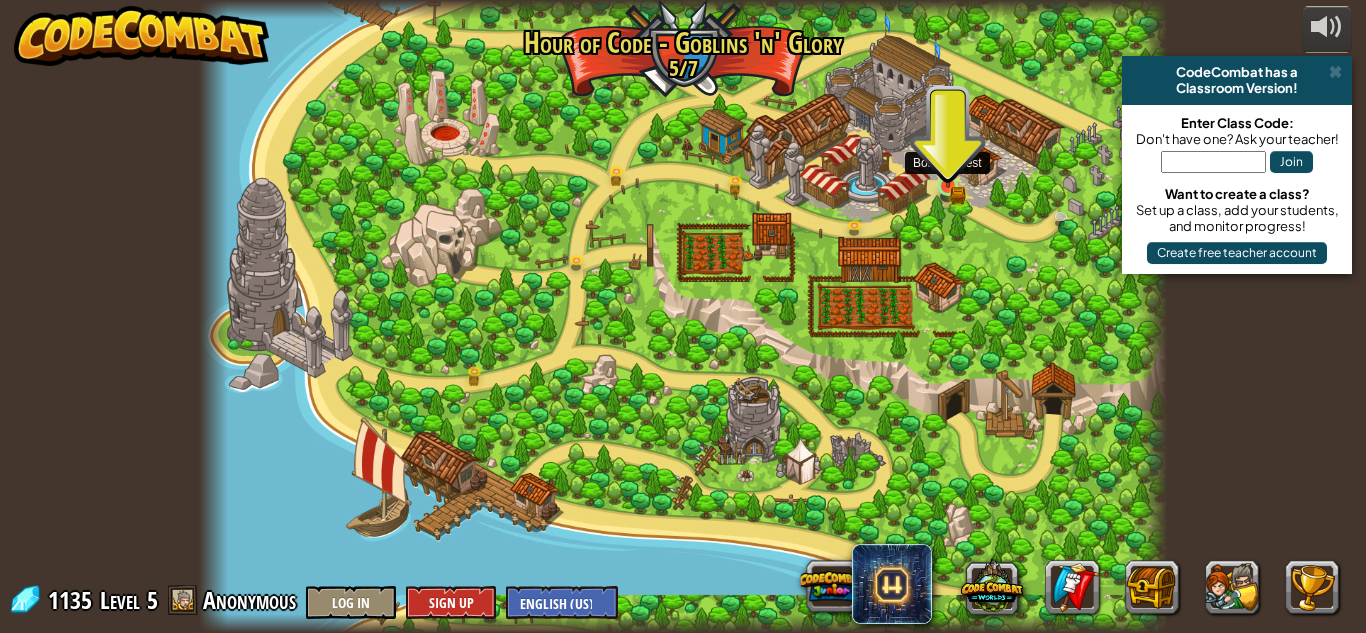 click at bounding box center [948, 163] 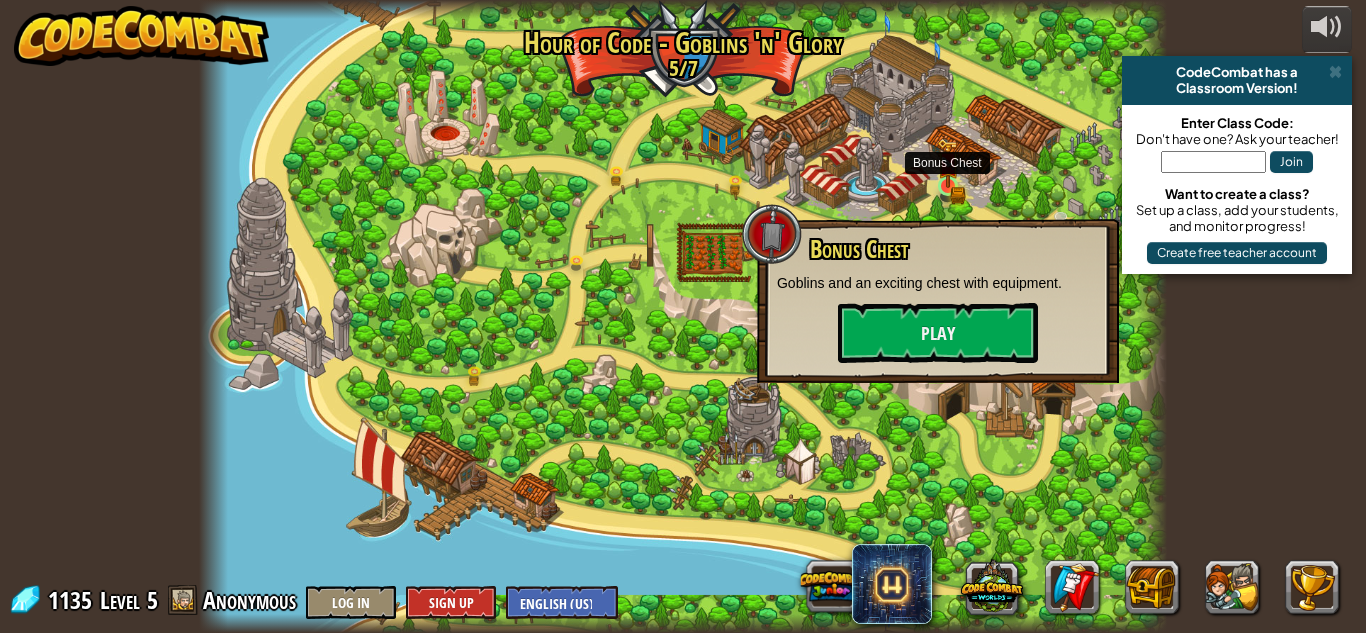 click at bounding box center [948, 163] 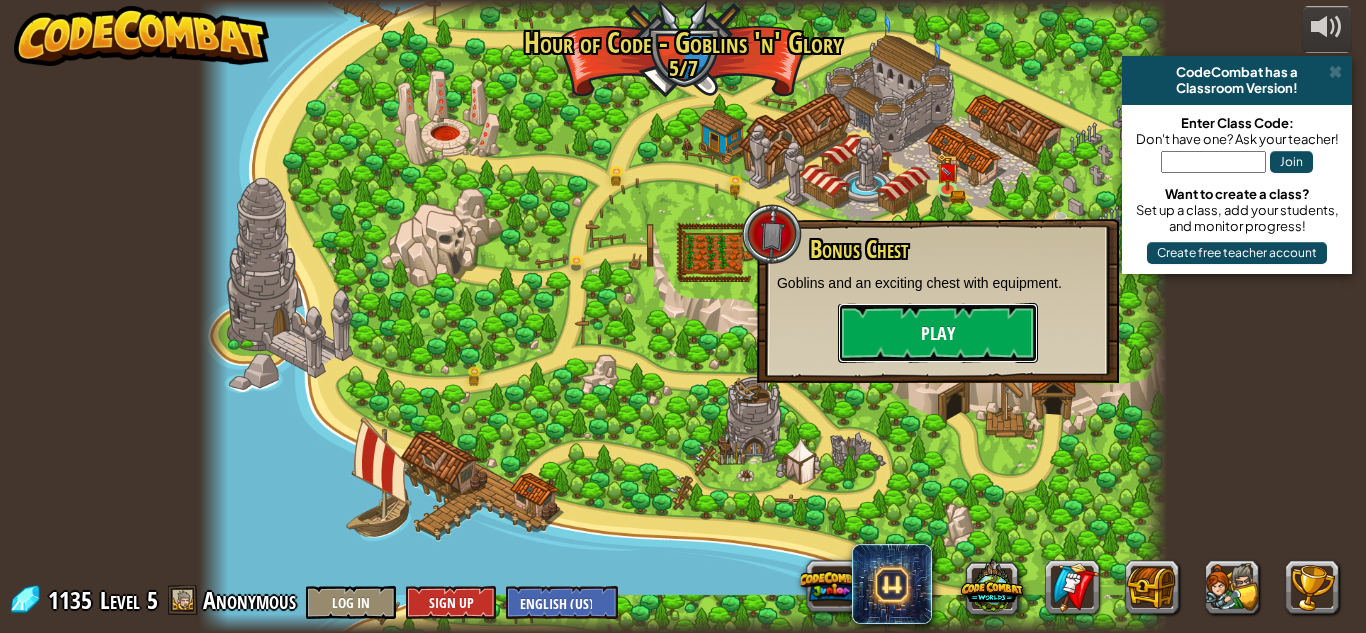 click on "Play" at bounding box center (938, 333) 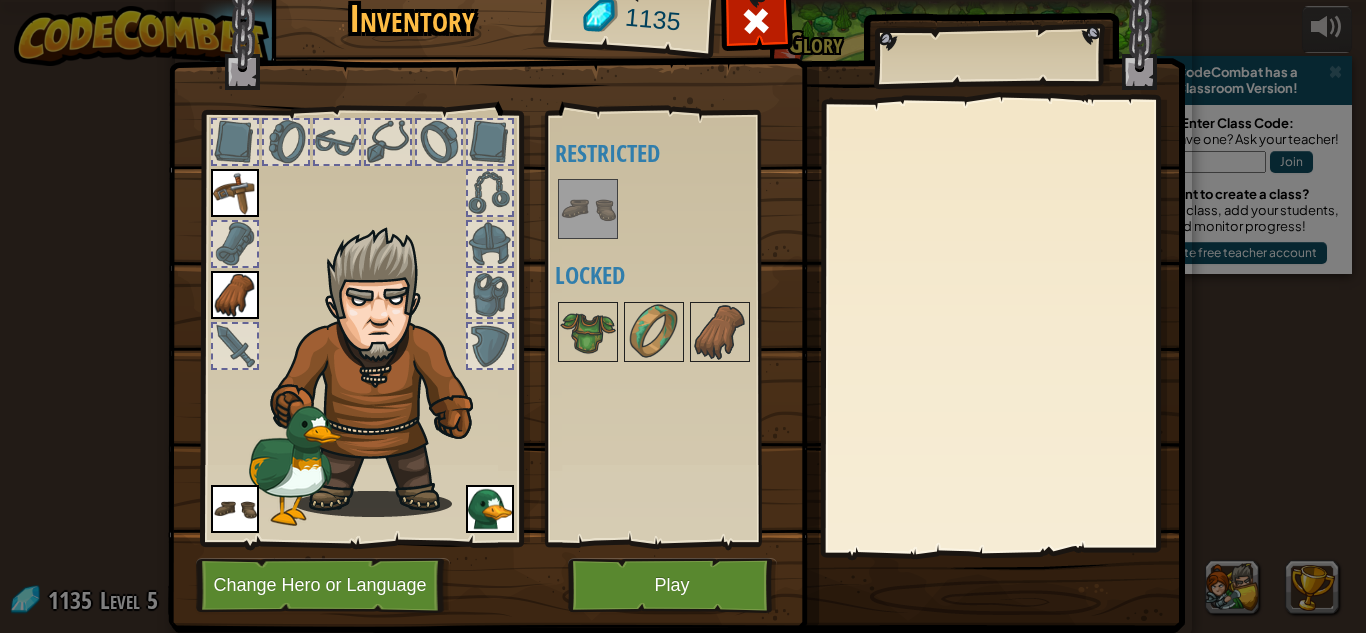 click at bounding box center [235, 193] 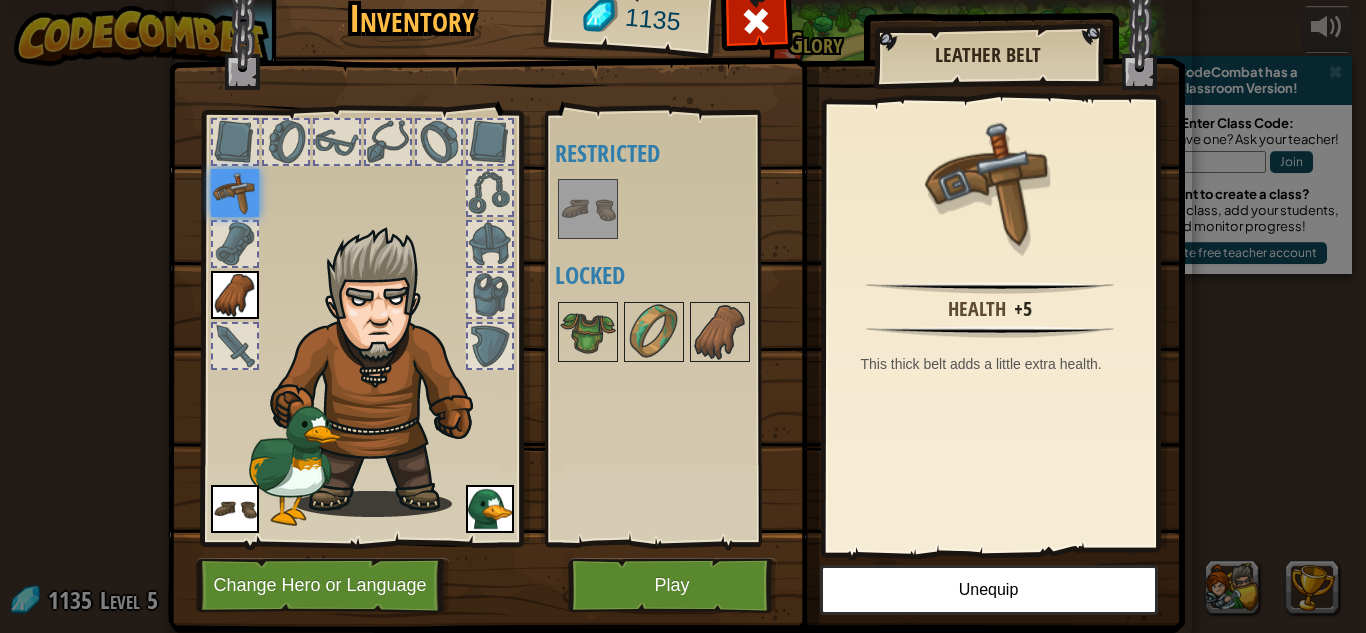 click at bounding box center [235, 346] 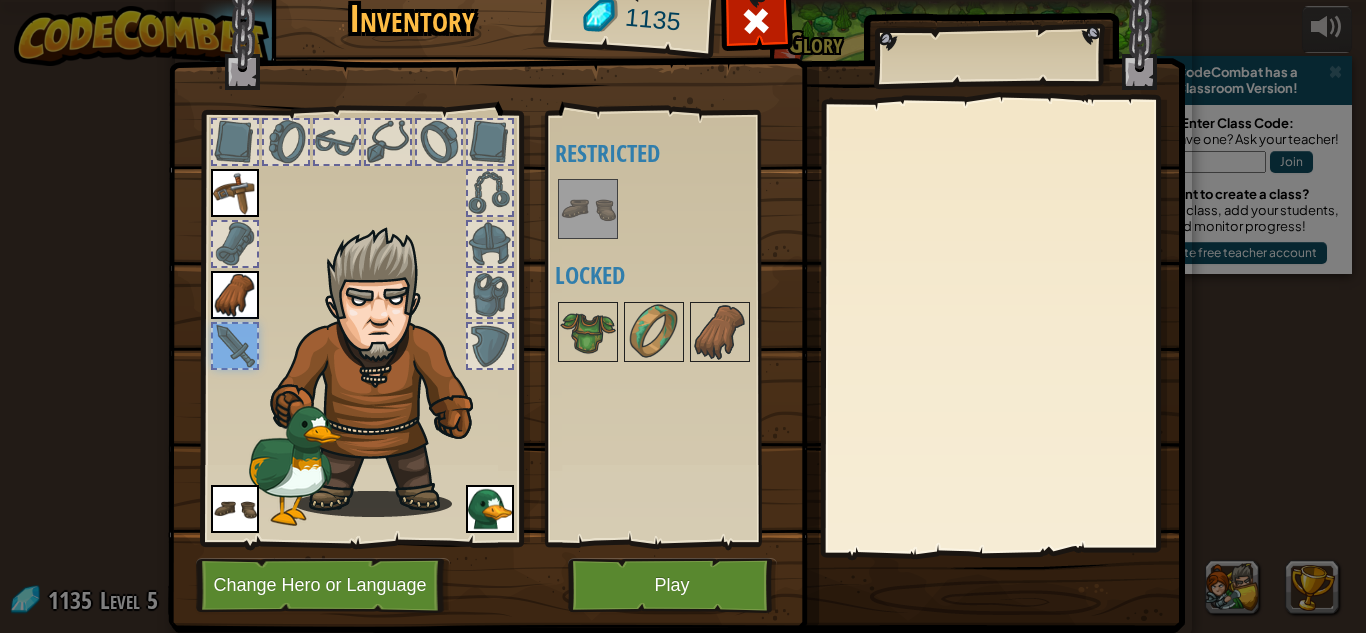 click at bounding box center (235, 346) 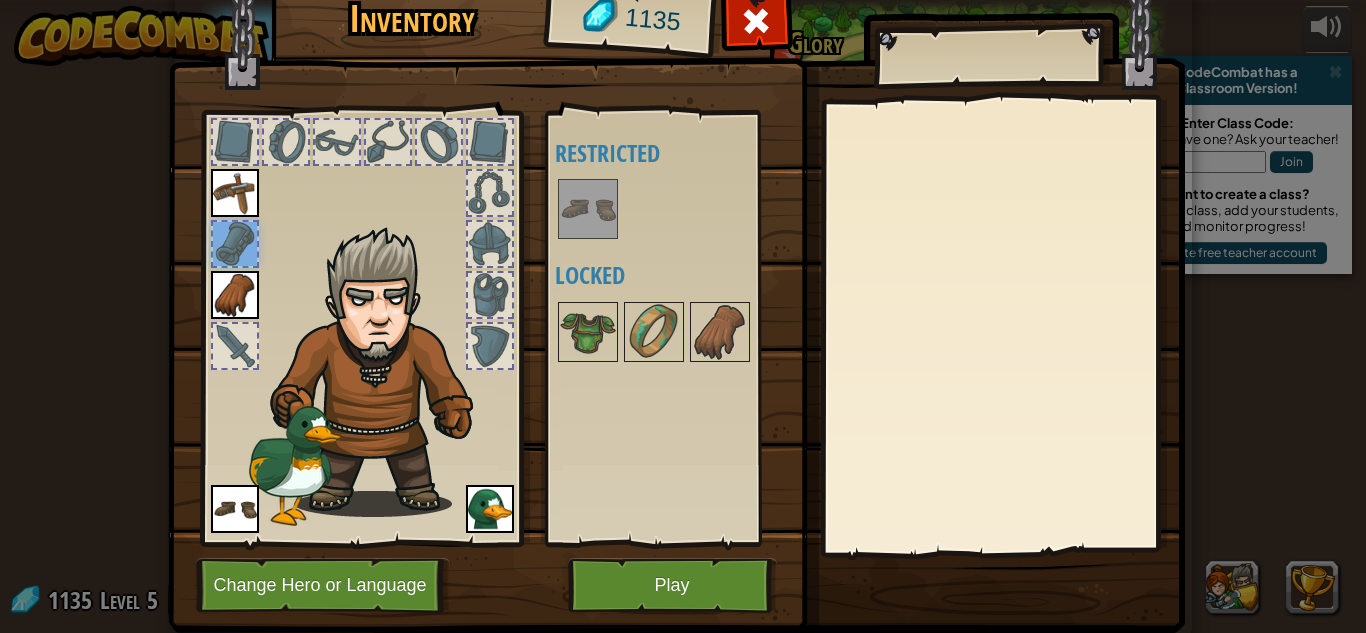 click at bounding box center [235, 193] 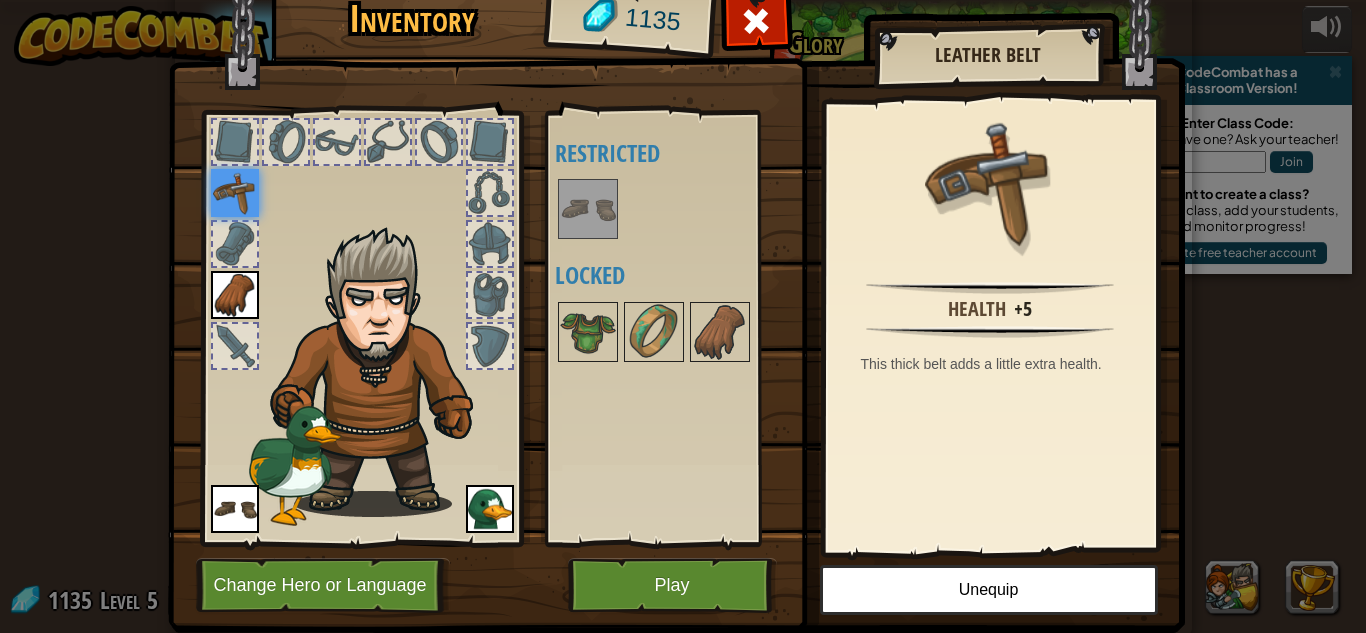 click at bounding box center [235, 193] 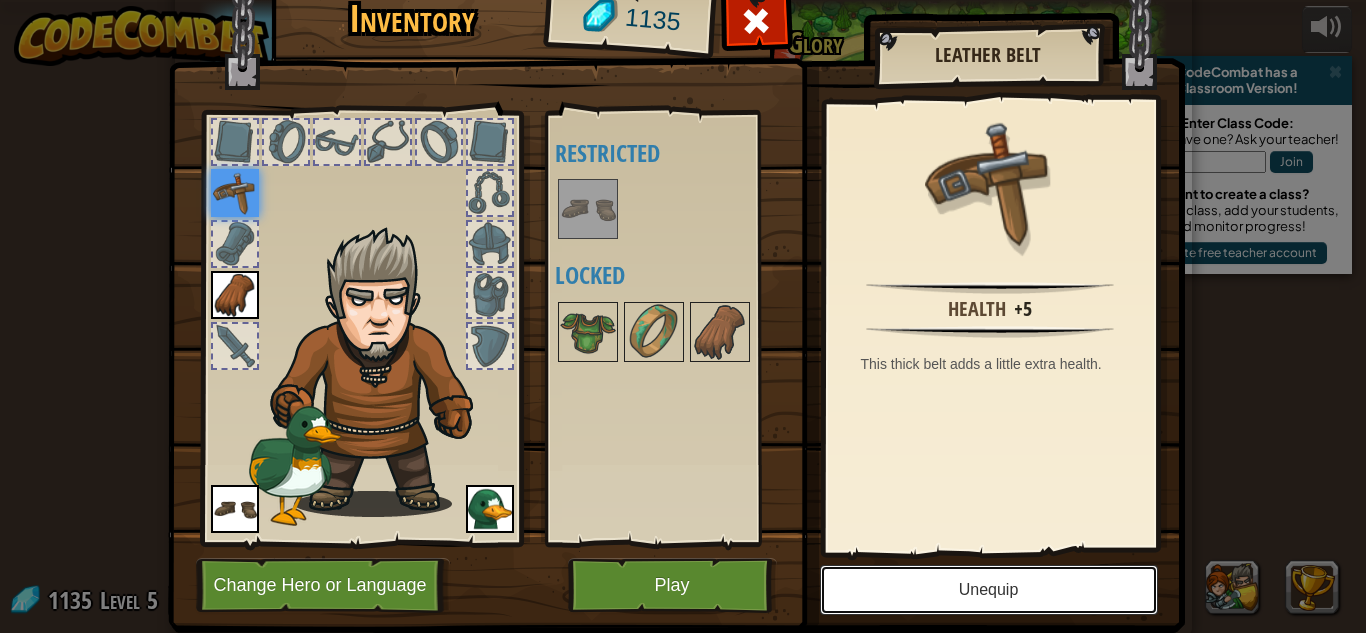click on "Unequip" at bounding box center (989, 590) 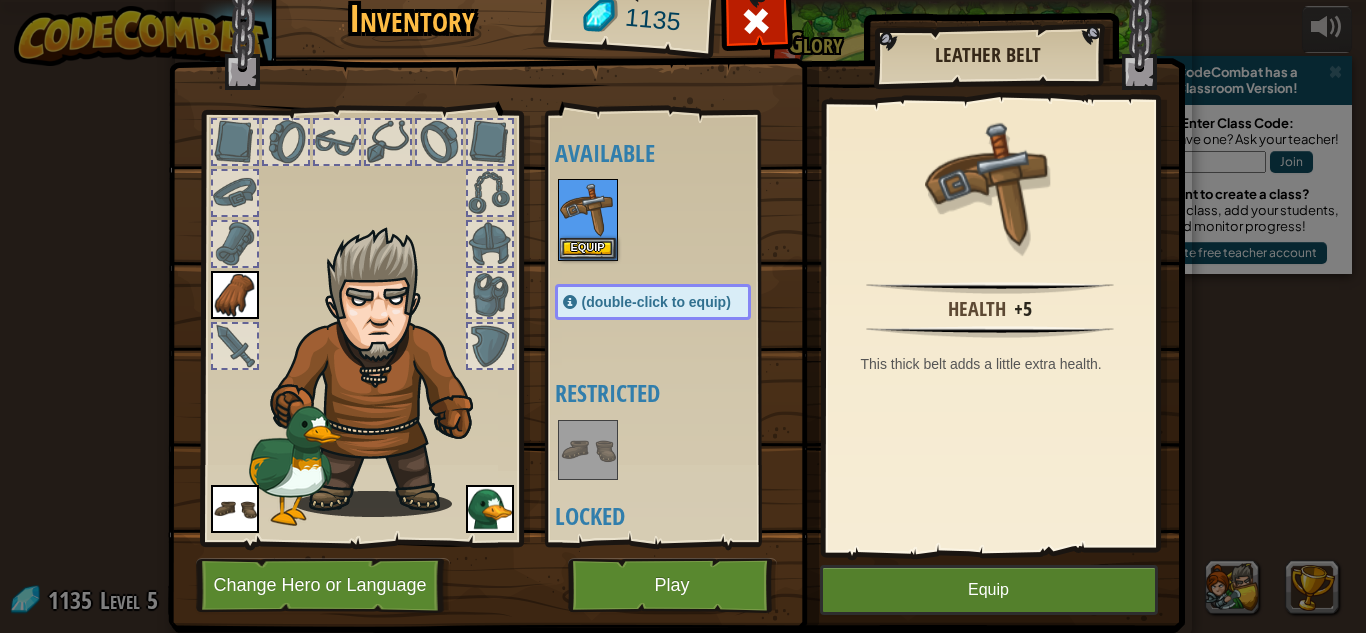 click at bounding box center [235, 295] 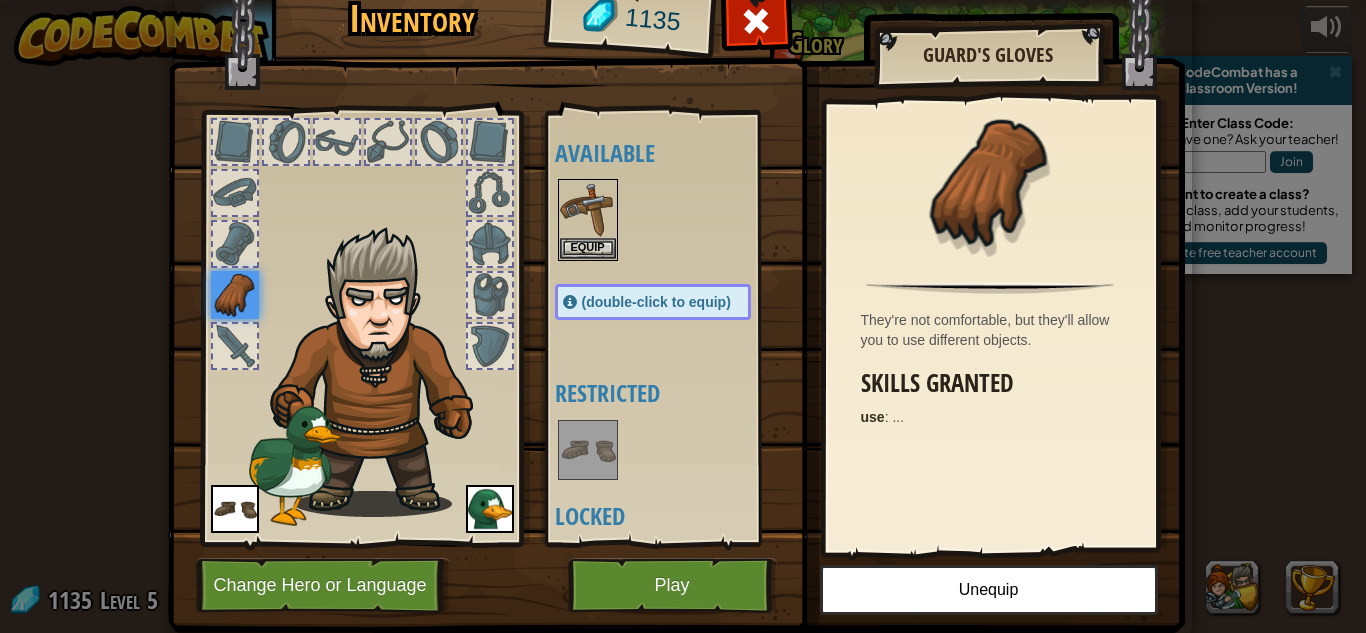 click at bounding box center (235, 295) 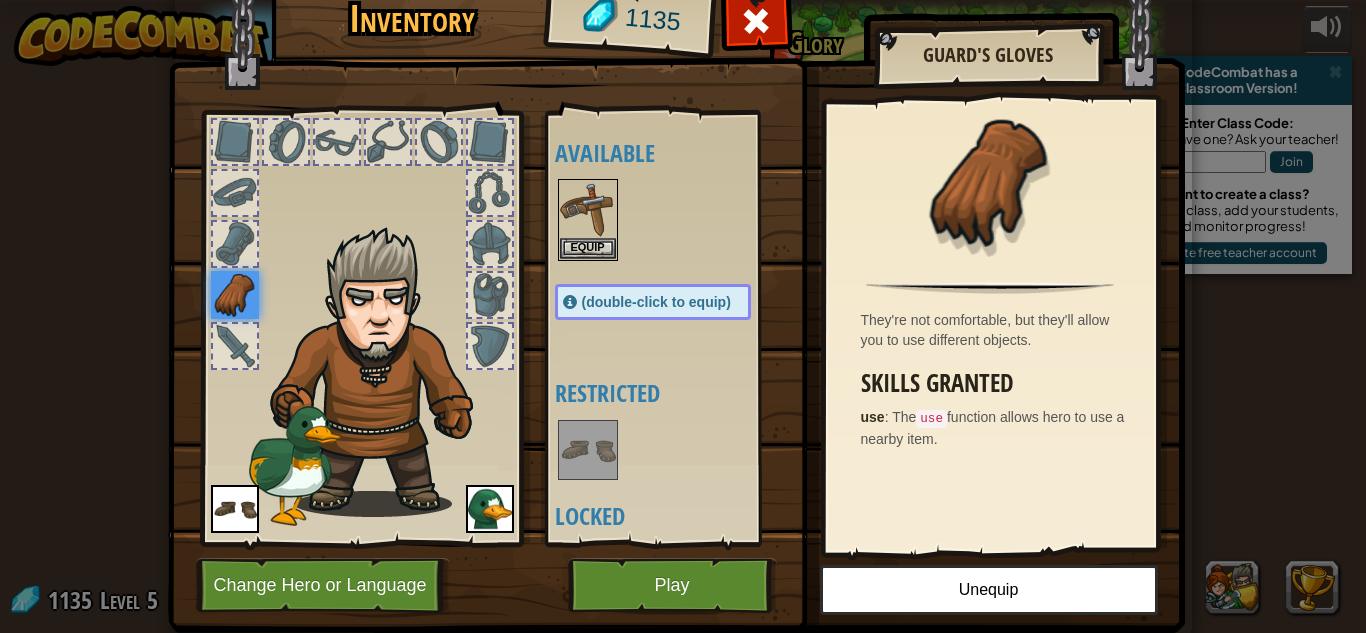 click at bounding box center [235, 295] 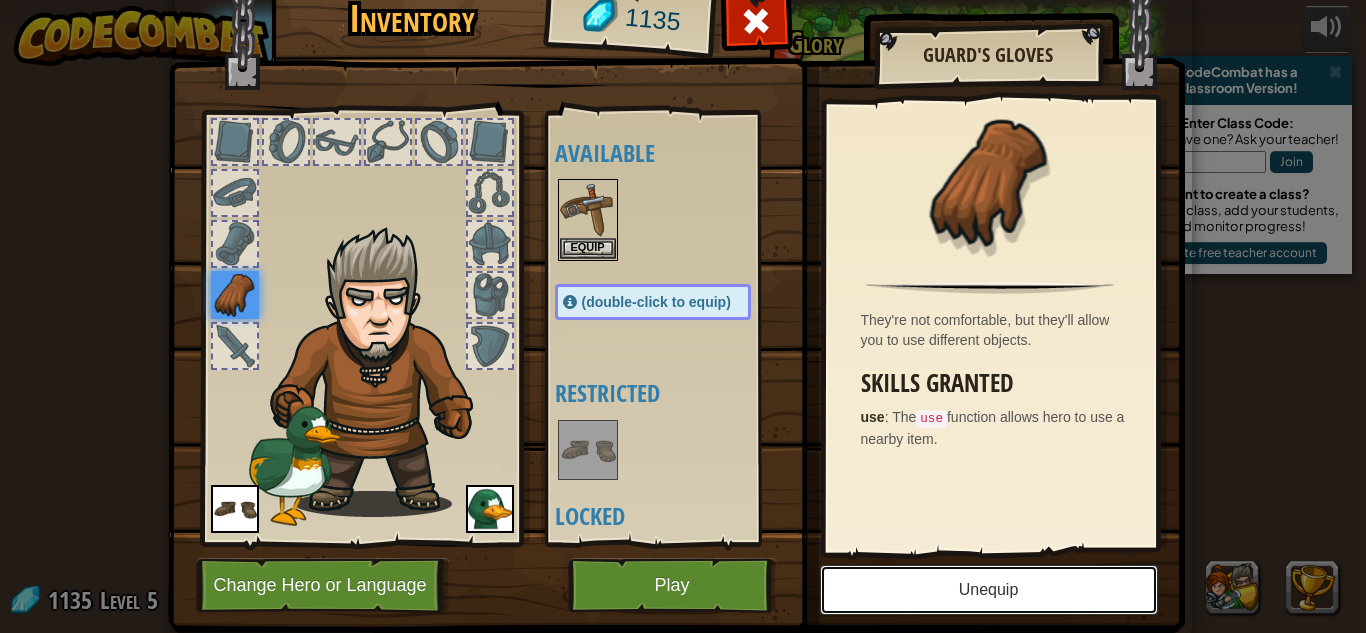 click on "Unequip" at bounding box center [989, 590] 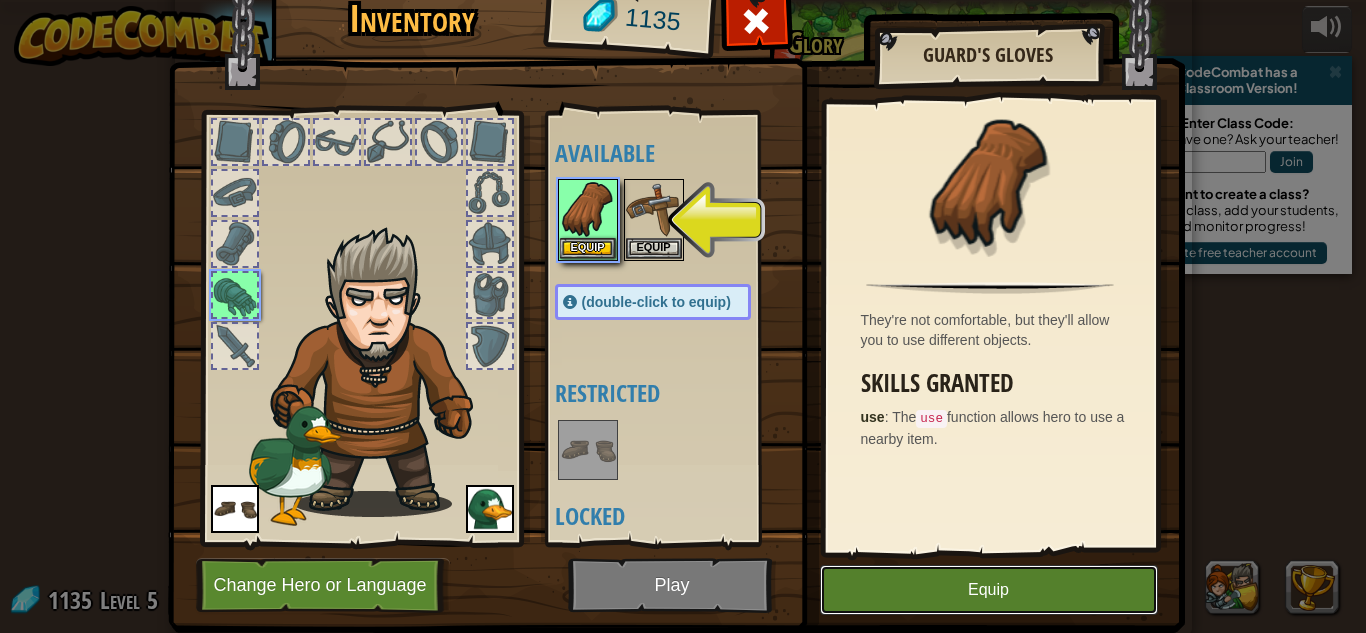 click on "Equip" at bounding box center (989, 590) 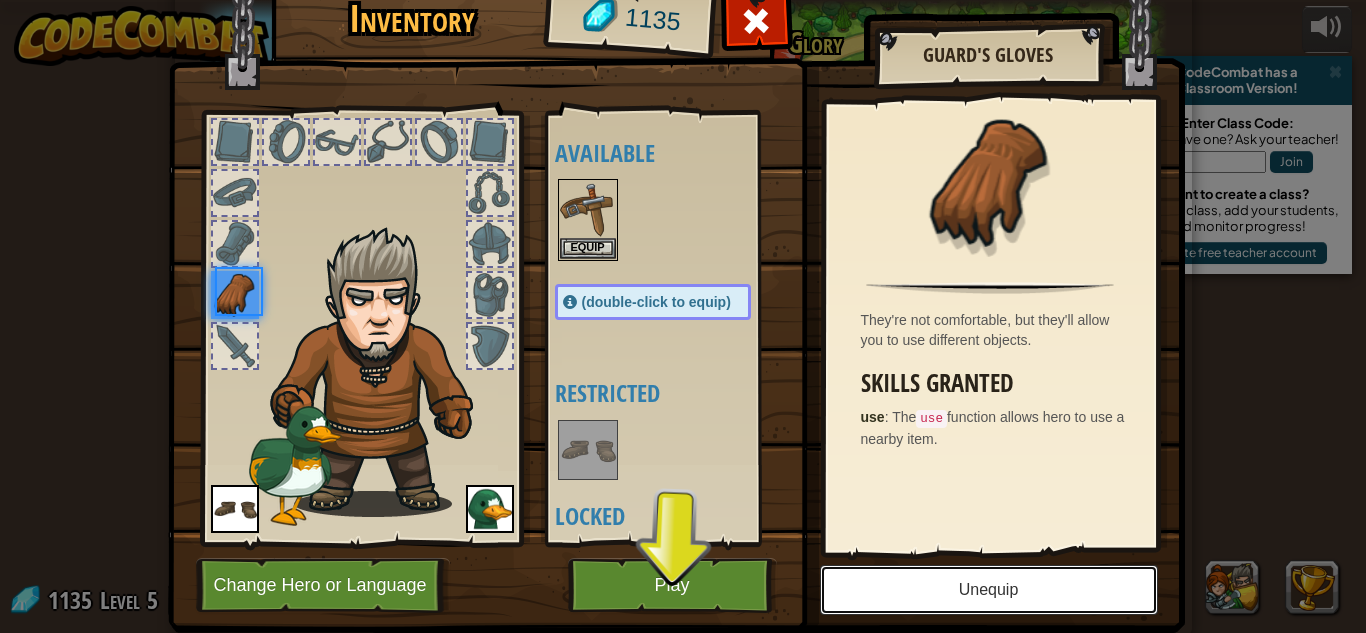 click on "Unequip" at bounding box center (989, 590) 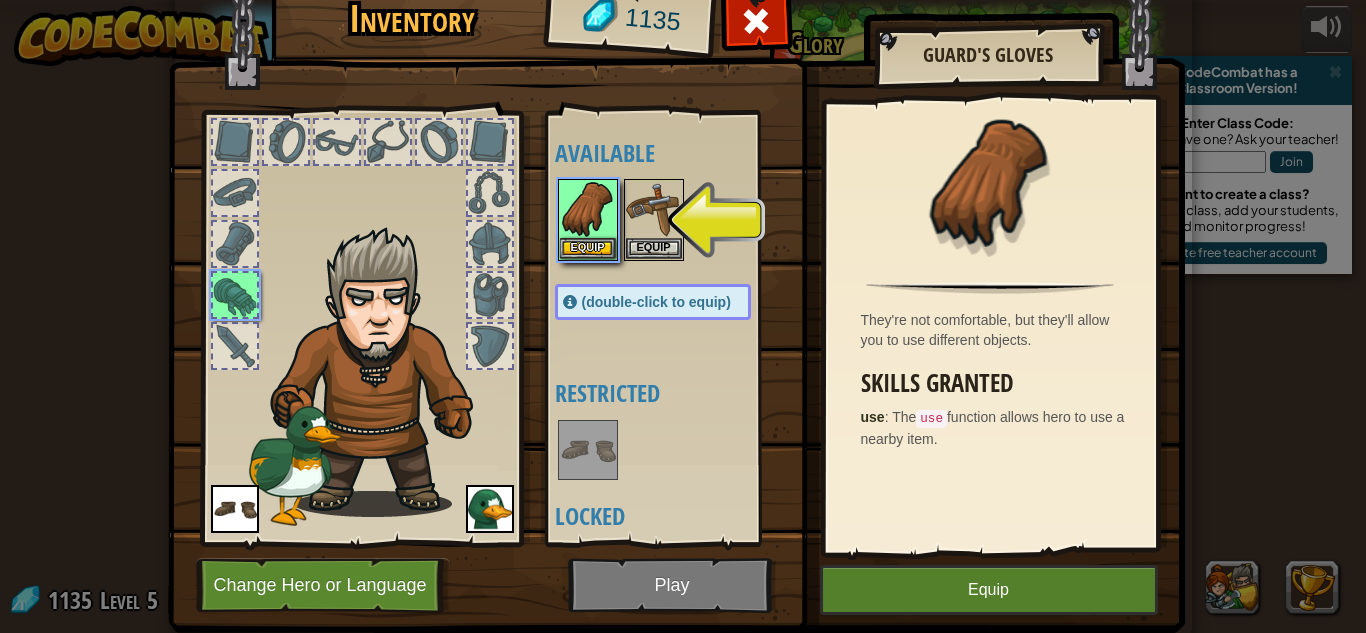 click at bounding box center [676, 270] 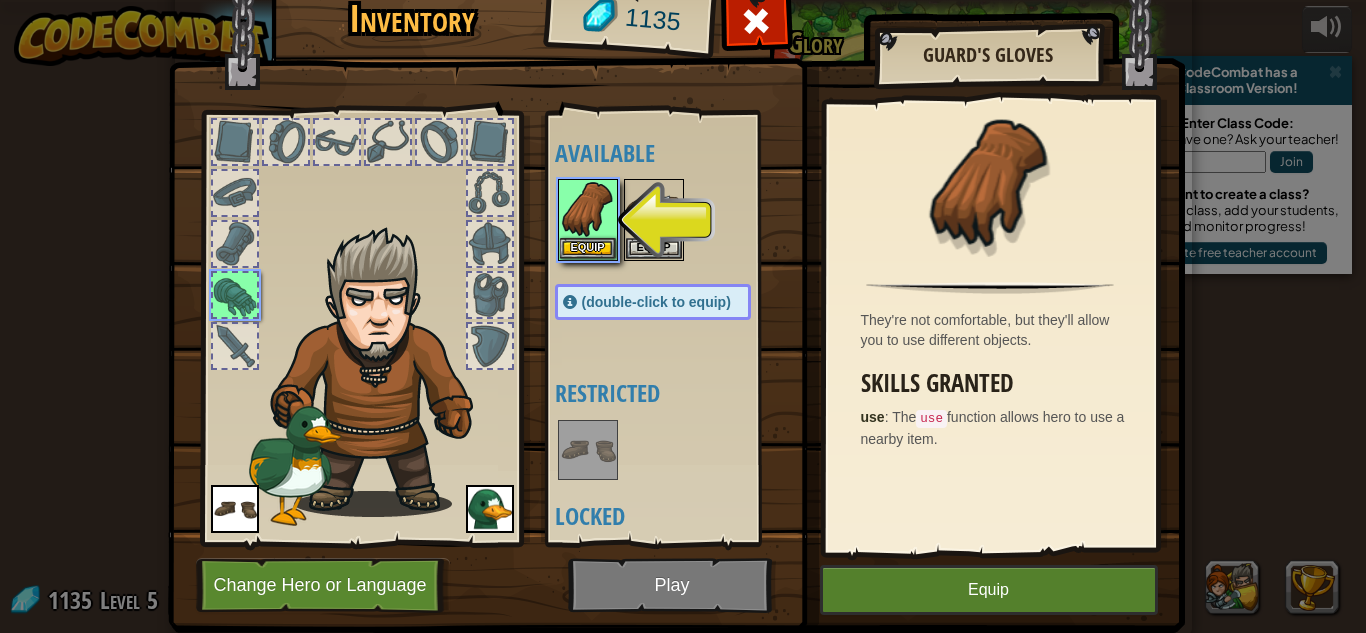 click at bounding box center (676, 270) 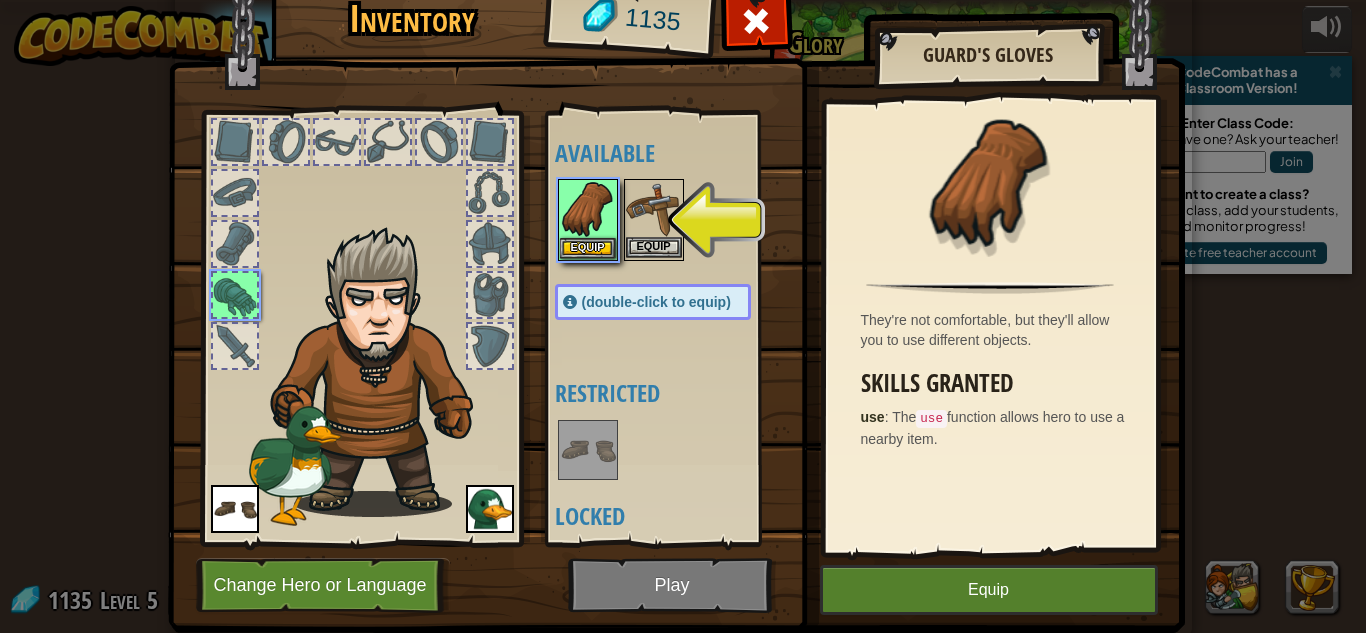 click at bounding box center [654, 209] 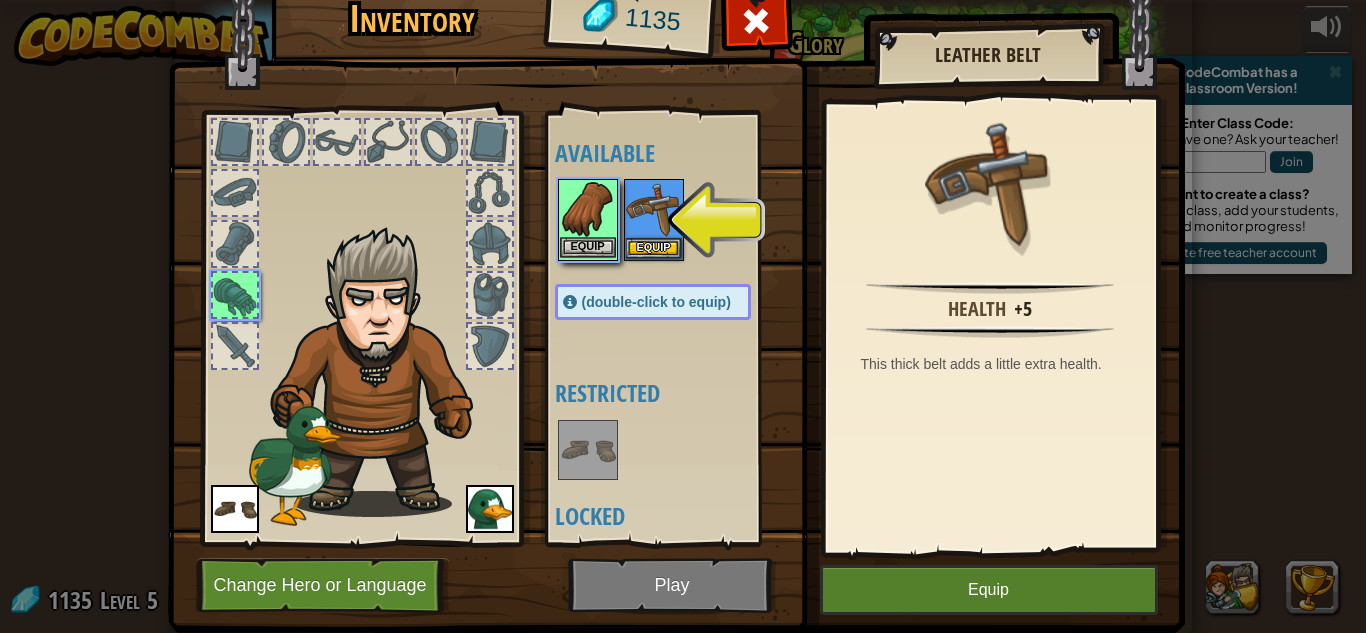 click at bounding box center (588, 209) 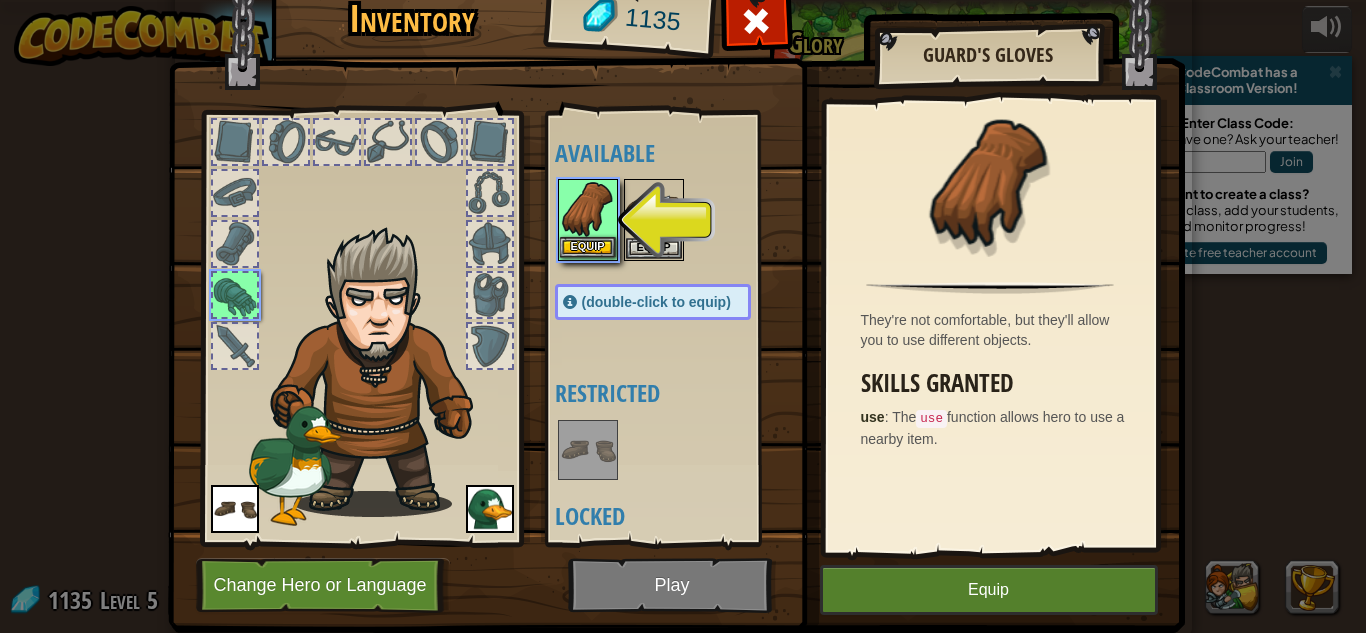 click at bounding box center [588, 209] 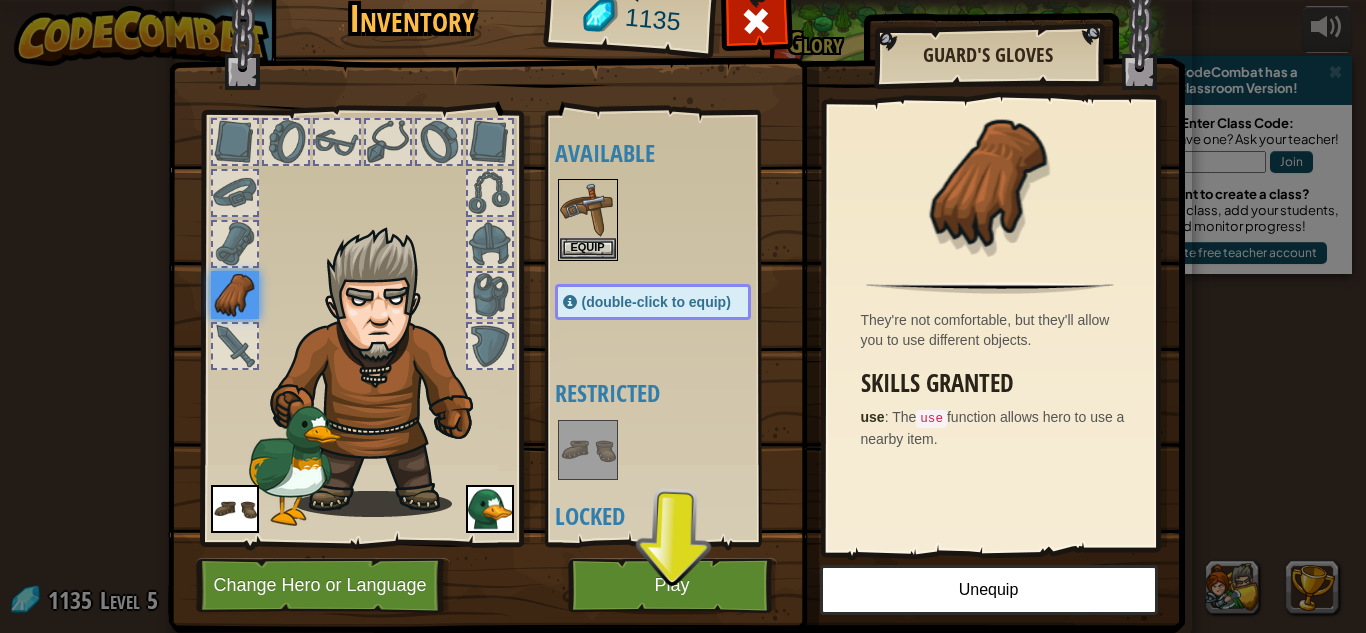 click at bounding box center [673, 220] 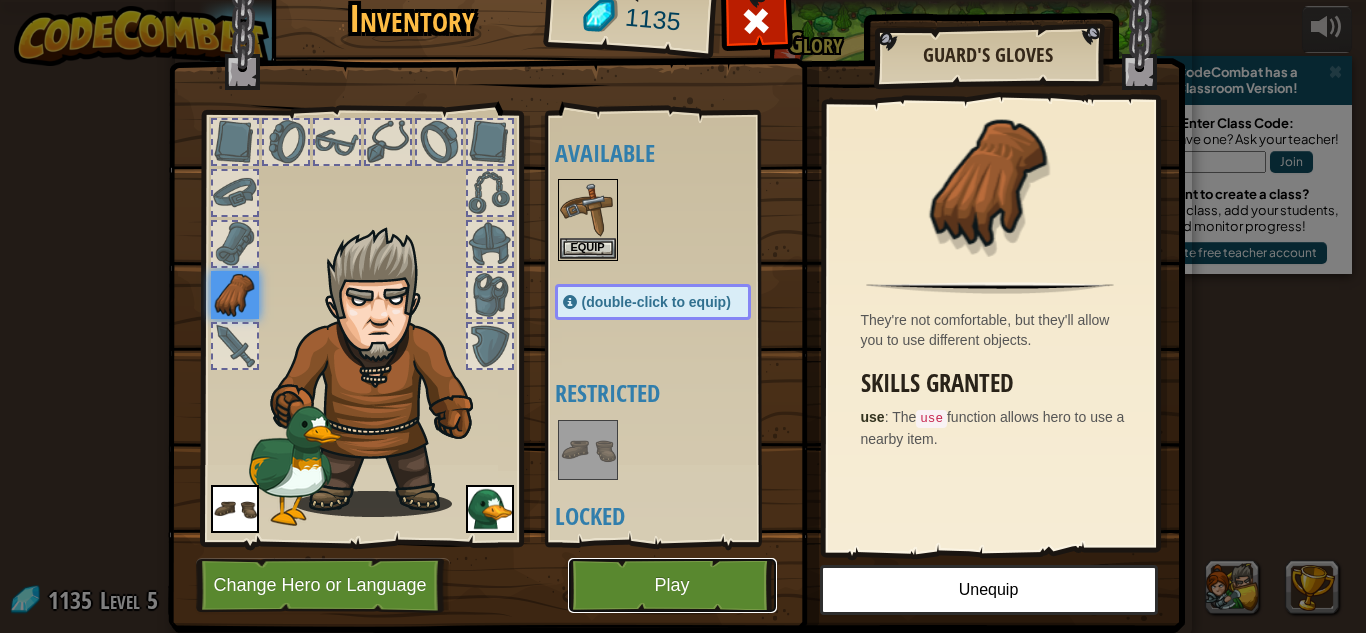click on "Play" at bounding box center [672, 585] 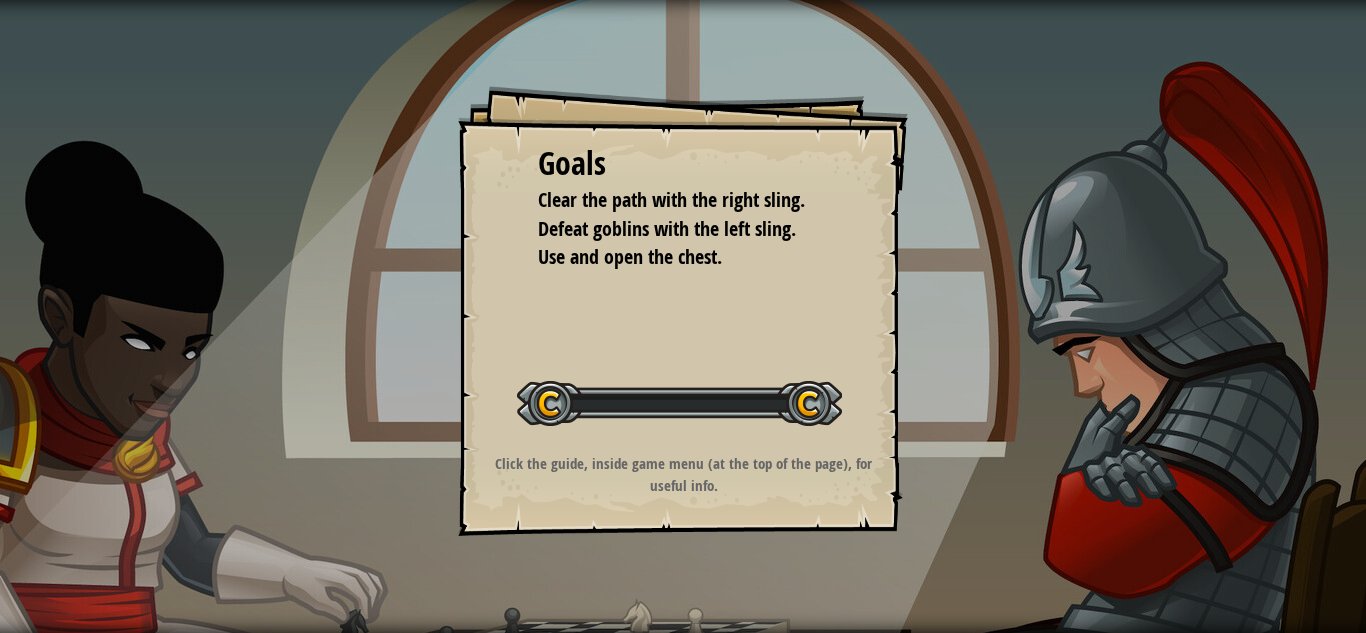 click on "Goals Clear the path with the right sling. Defeat goblins with the left sling. Use and open the chest. Start Level Error loading from server. Try refreshing the page. You'll need a subscription to play this level. Subscribe You'll need to join a course to play this level. Back to my courses Ask your teacher to assign a license to you so you can continue to play CodeCombat! Back to my courses This level is locked. Back to my courses Click the guide, inside game menu (at the top of the page), for useful info." at bounding box center [683, 316] 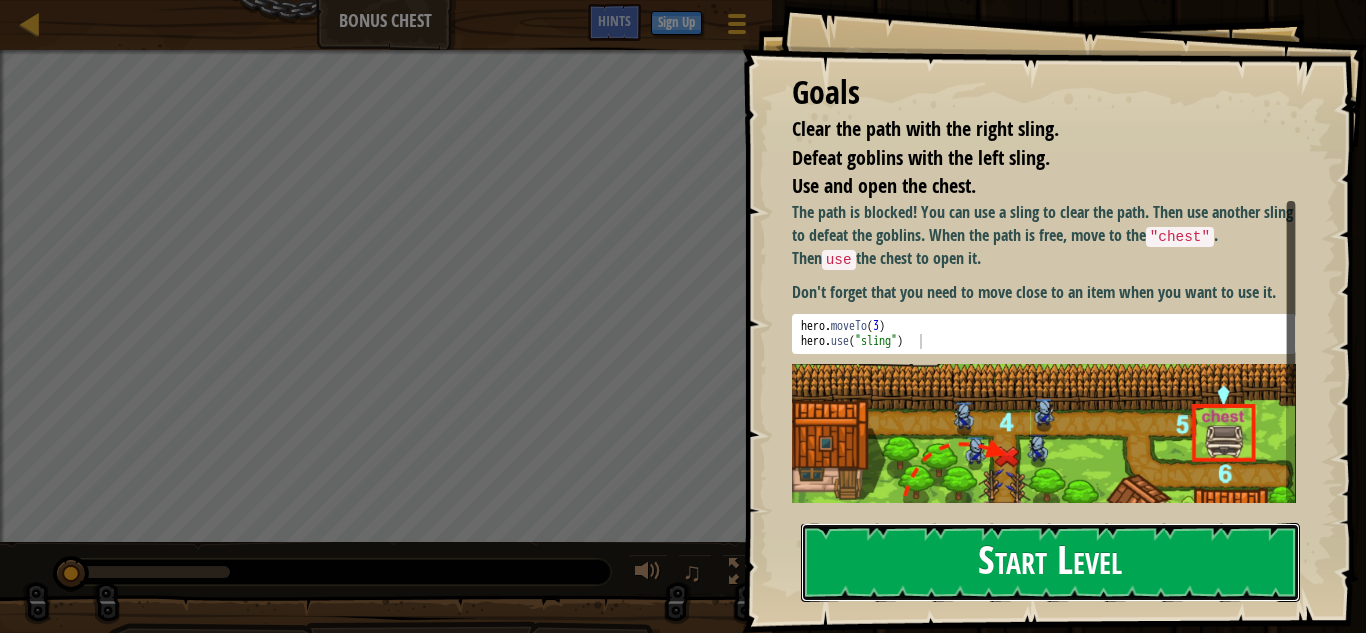 click on "Start Level" at bounding box center [1050, 562] 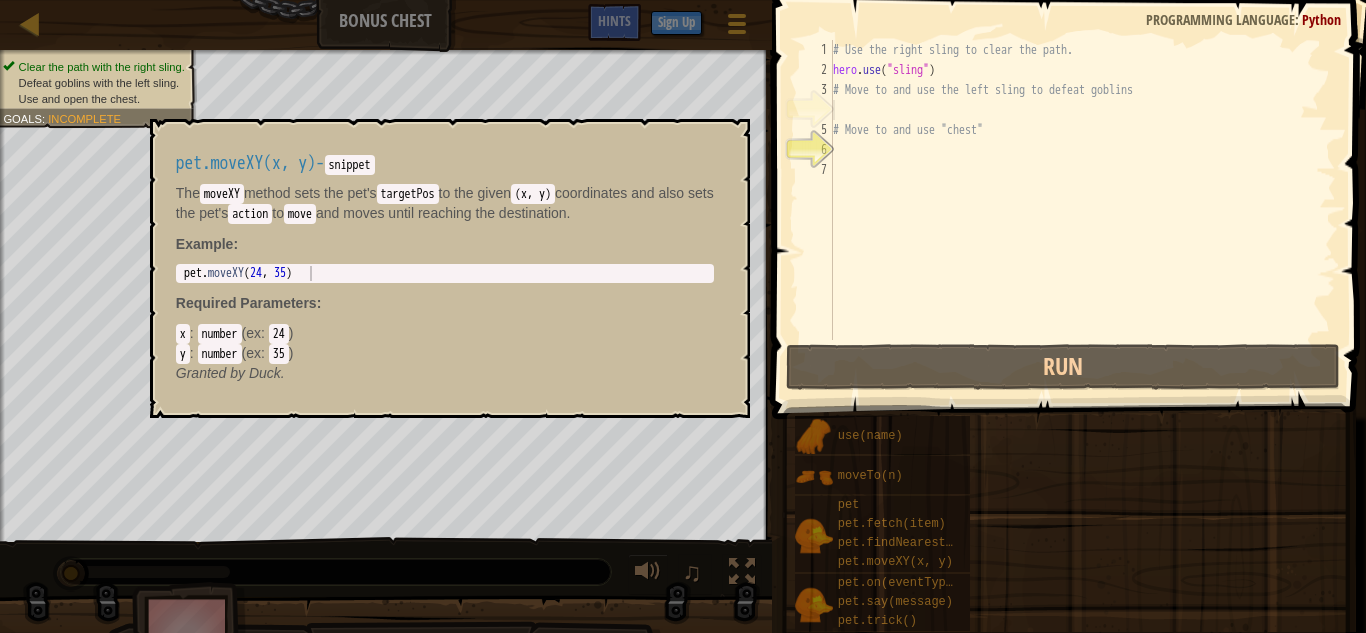 click on "pet.moveXY(x, y)" at bounding box center (901, 562) 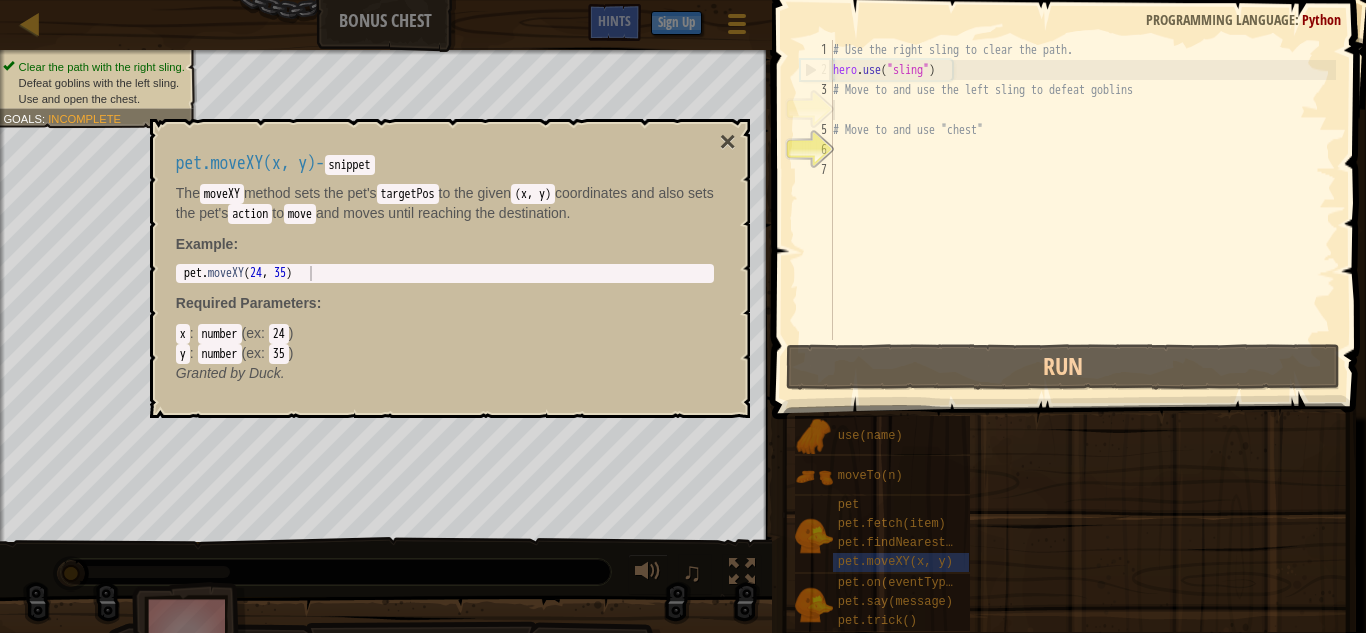 click on "pet.moveXY(x, y)" at bounding box center [901, 562] 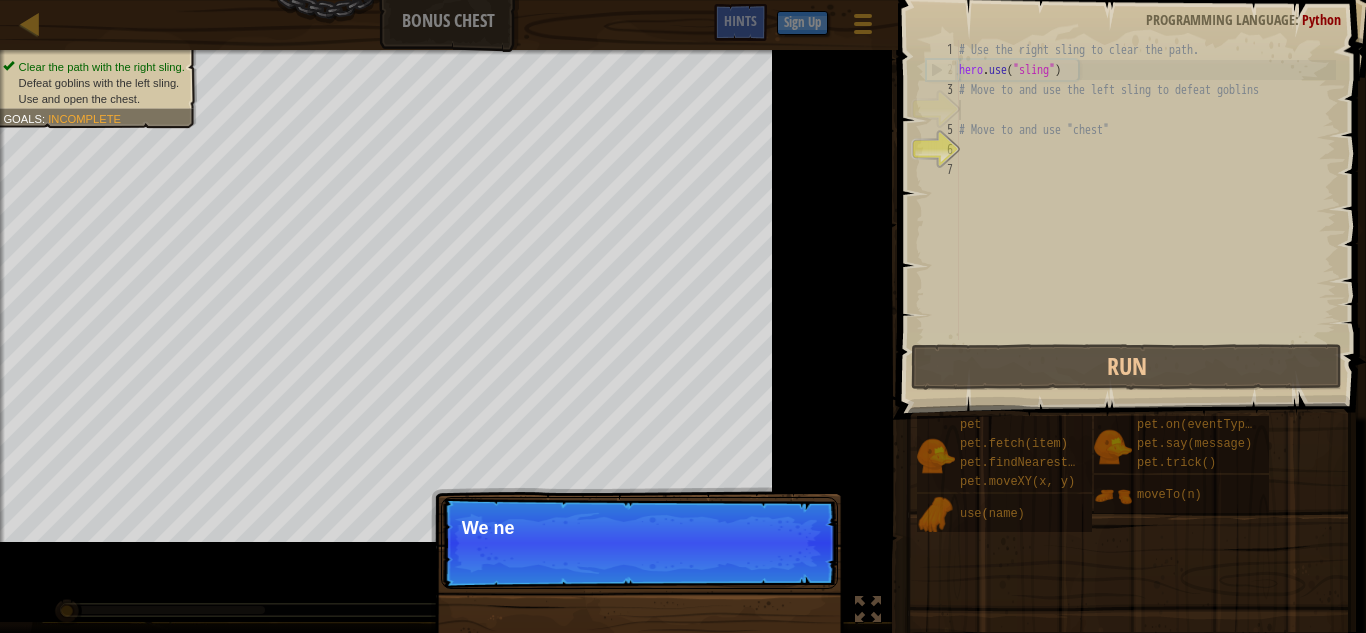 scroll, scrollTop: 9, scrollLeft: 0, axis: vertical 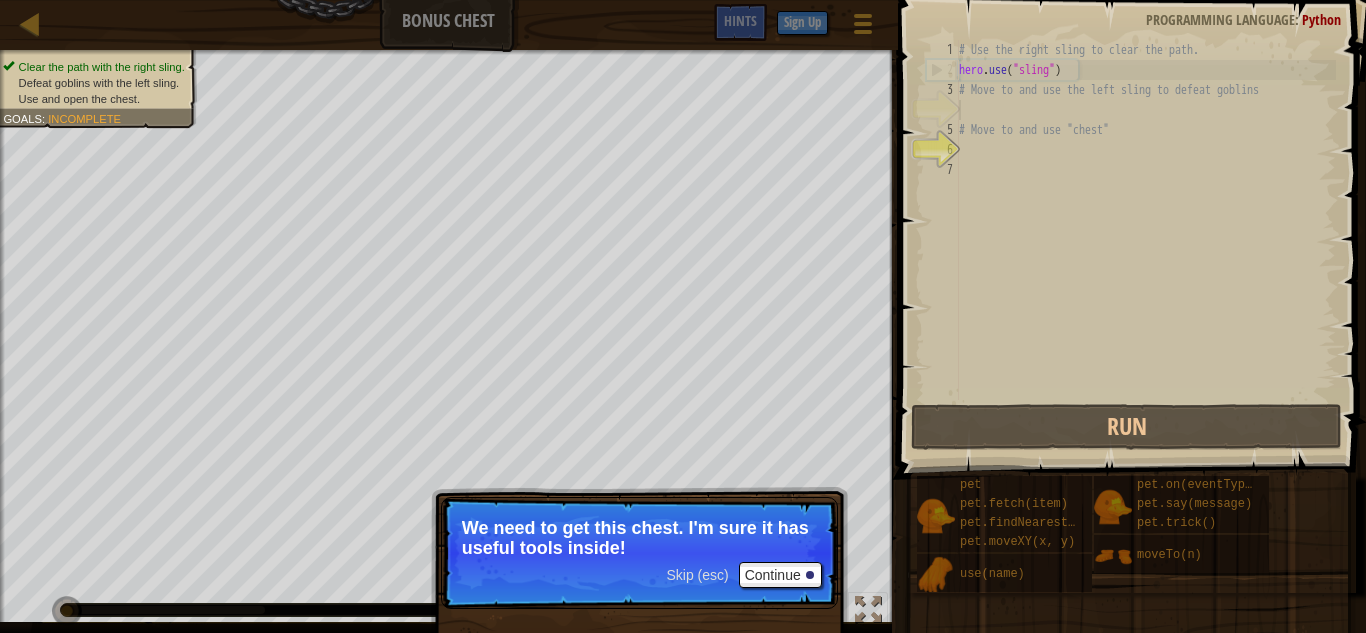 click on "Skip (esc) Continue  We need to get this chest. I'm sure it has useful tools inside!" at bounding box center [639, 553] 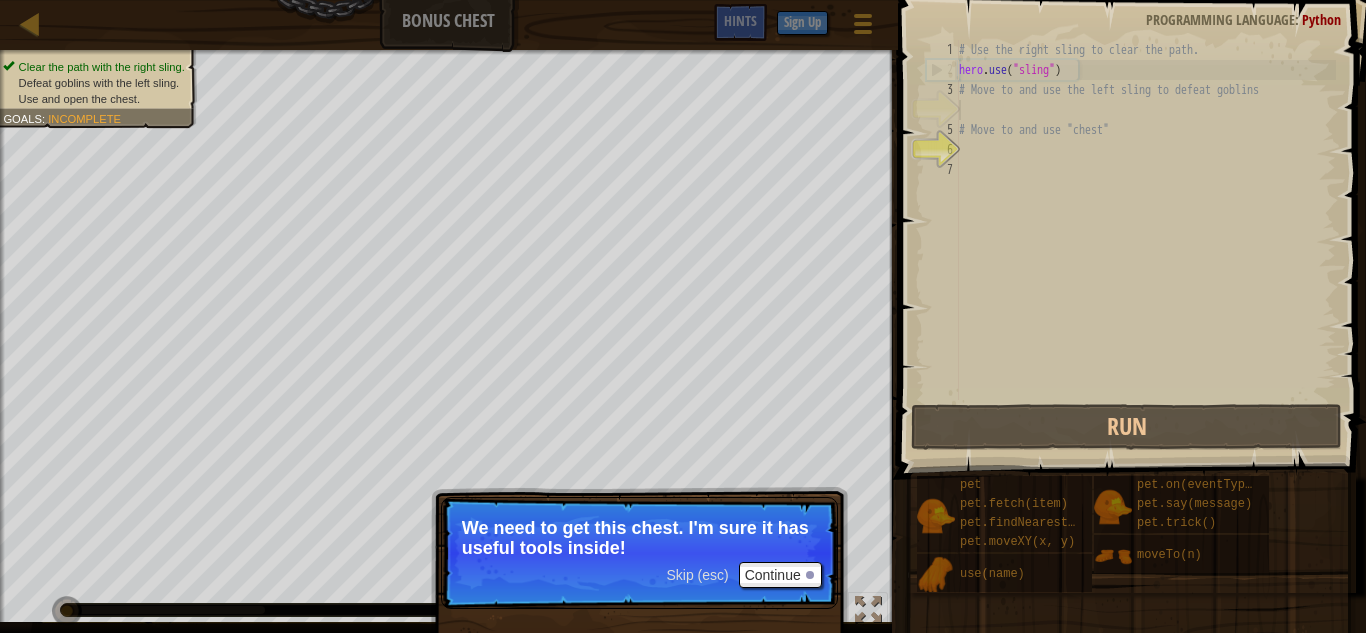 click on "Skip (esc) Continue  We need to get this chest. I'm sure it has useful tools inside!" at bounding box center (639, 553) 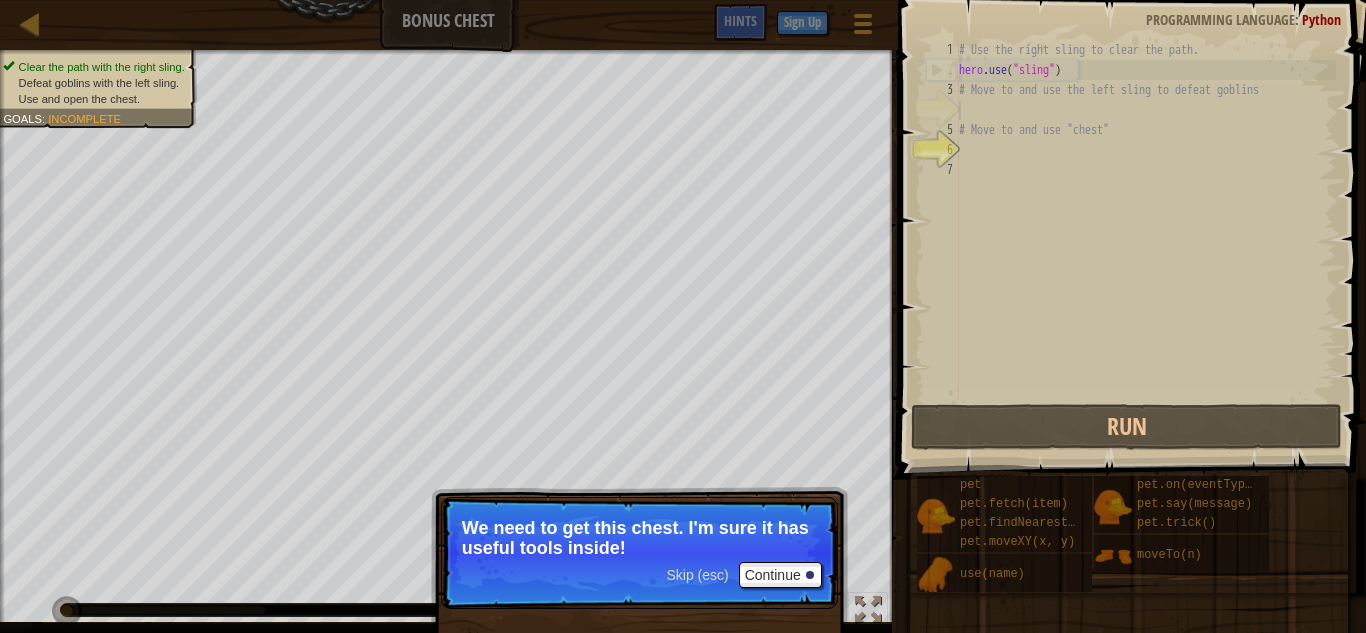 click on "Skip (esc) Continue  We need to get this chest. I'm sure it has useful tools inside!" at bounding box center [639, 553] 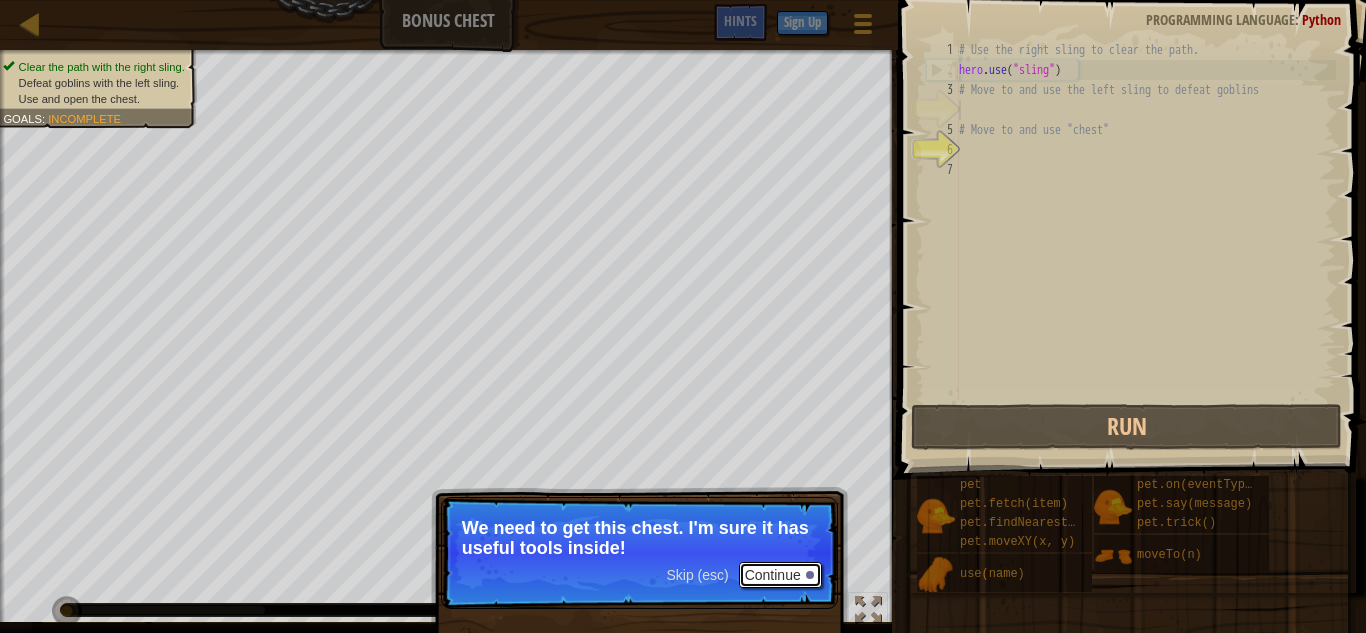 click on "Continue" at bounding box center [780, 575] 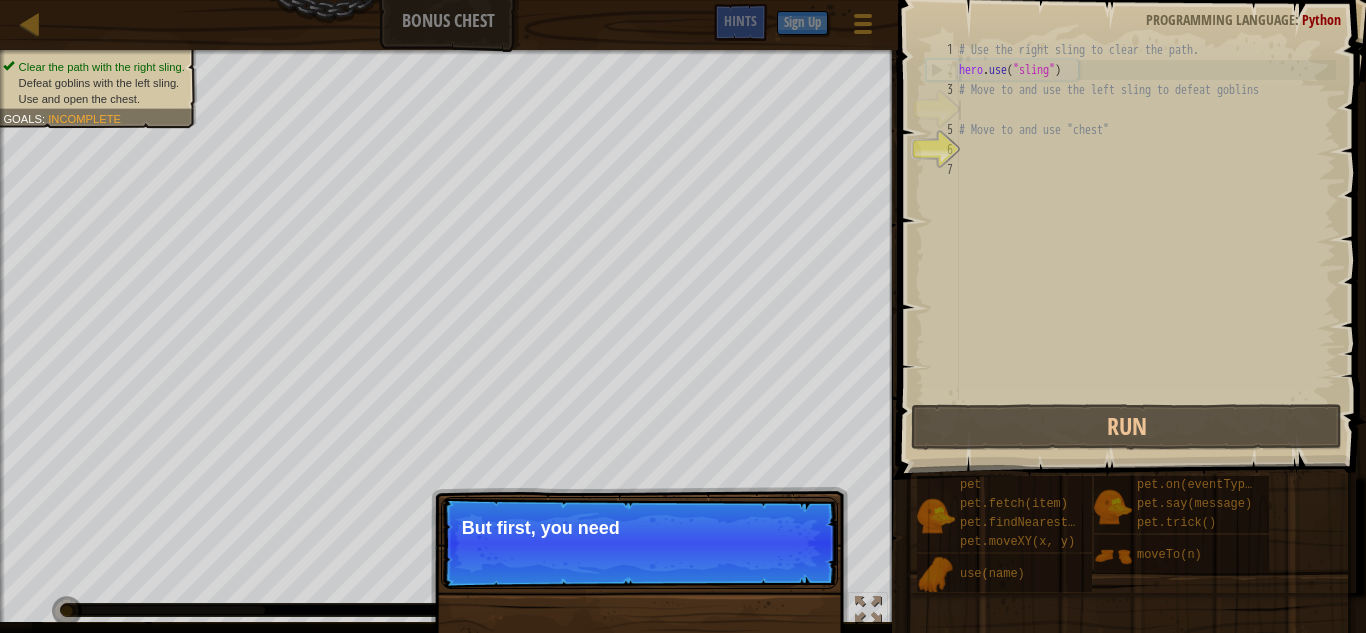 click on "Skip (esc) Continue  But first, you need" at bounding box center [639, 543] 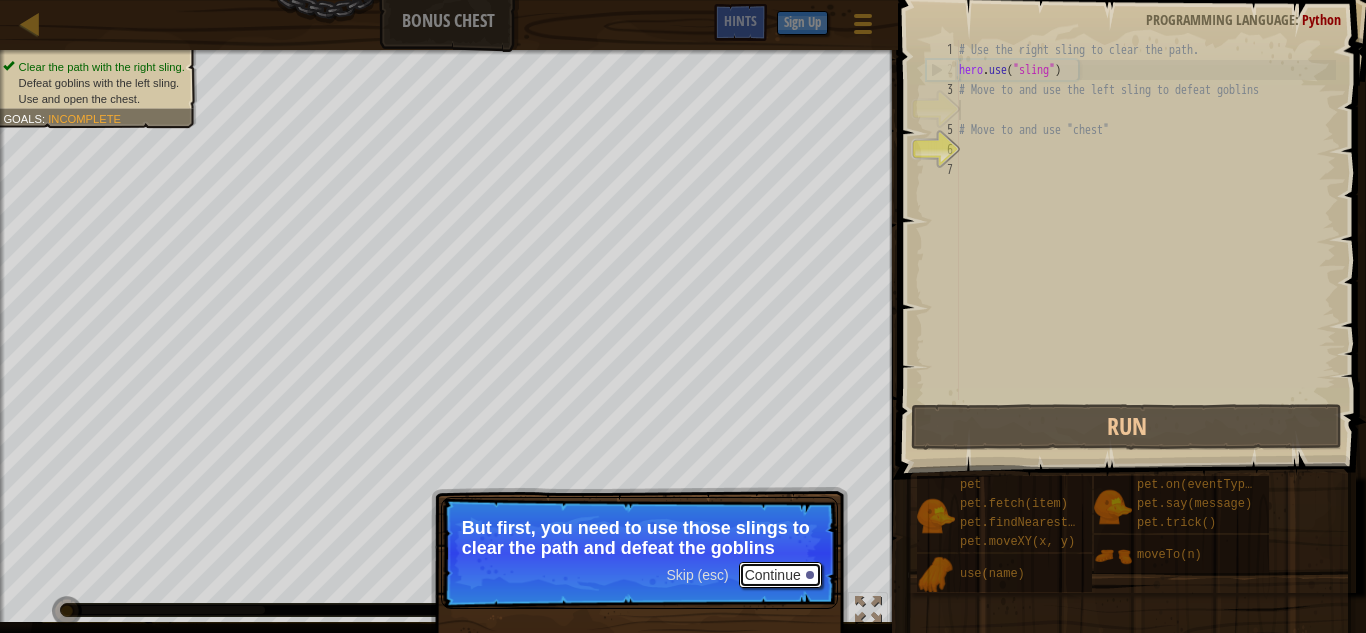 click on "Continue" at bounding box center [780, 575] 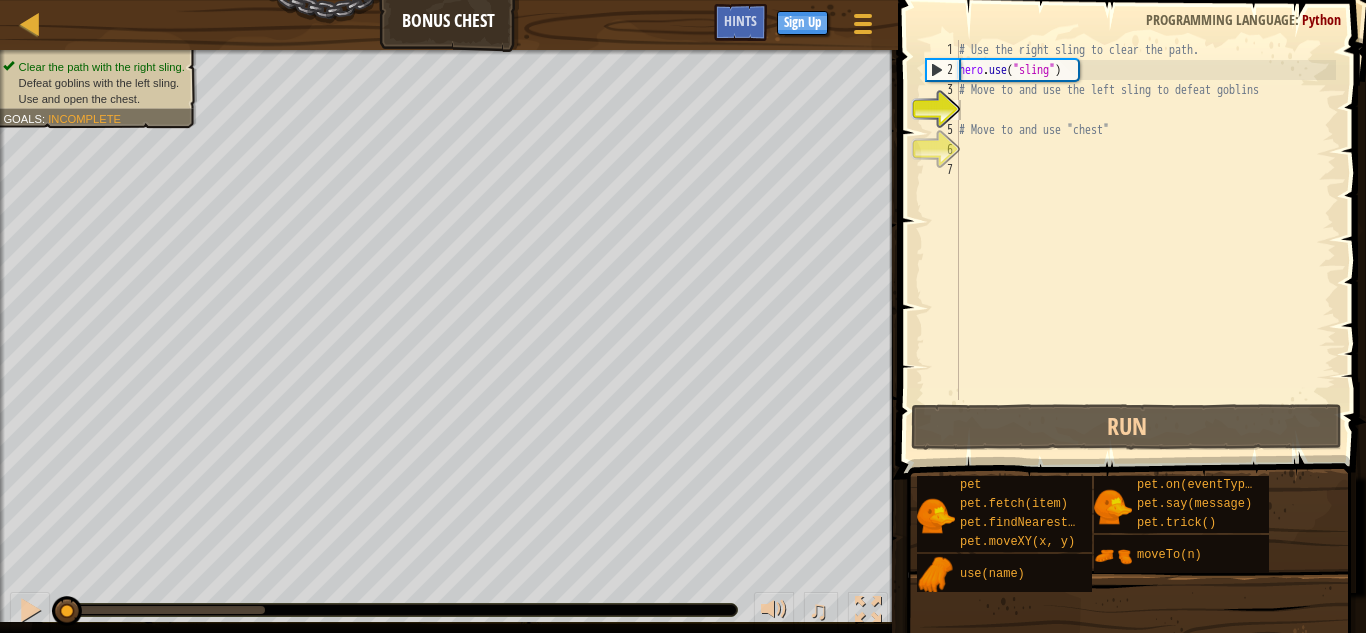 click on "♫" at bounding box center (449, 605) 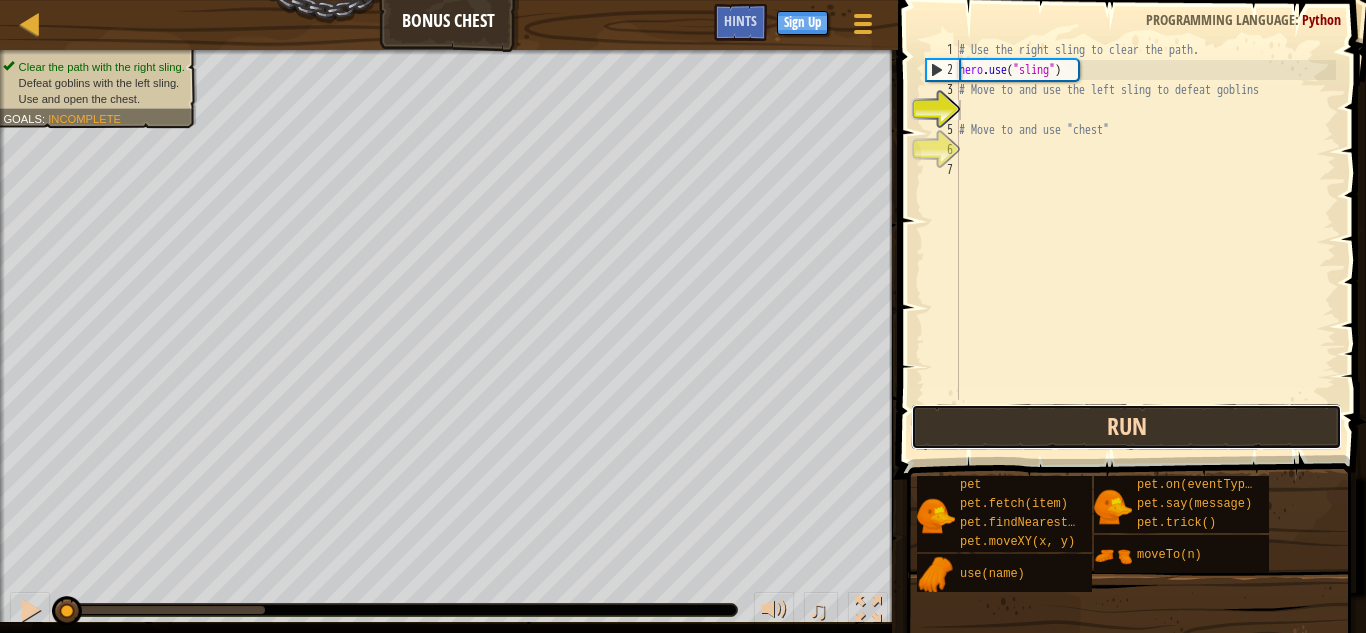 click on "Run" at bounding box center [1126, 427] 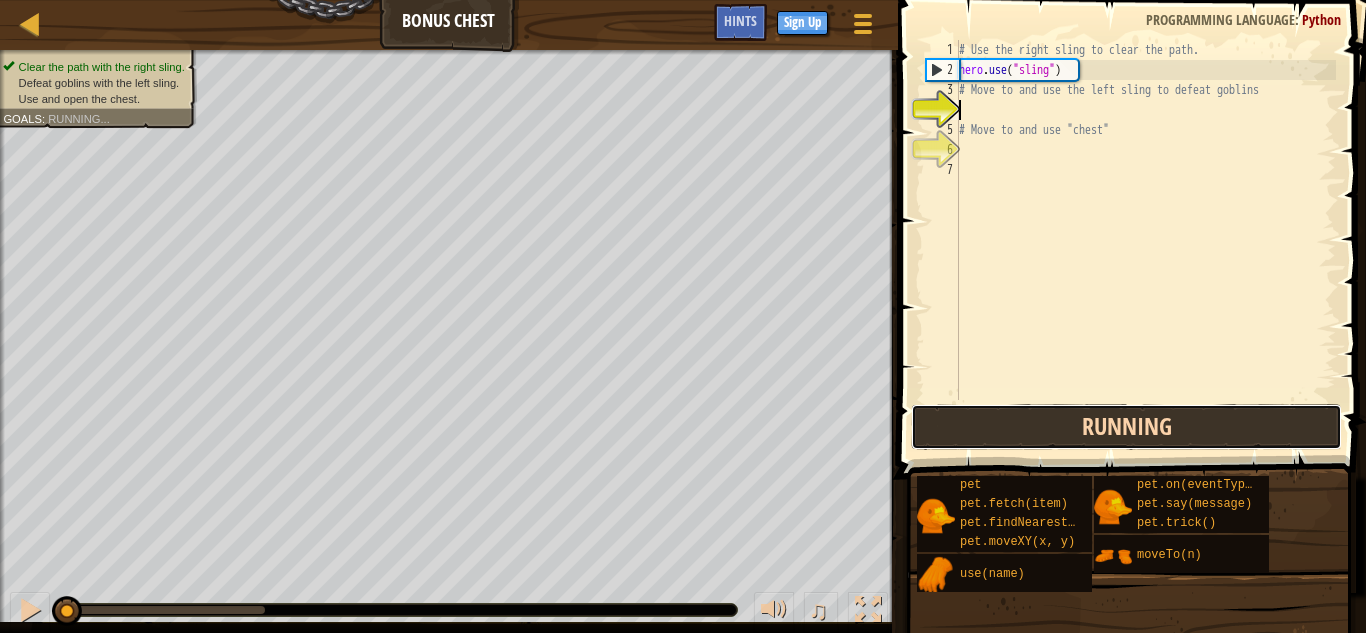click on "Running" at bounding box center [1126, 427] 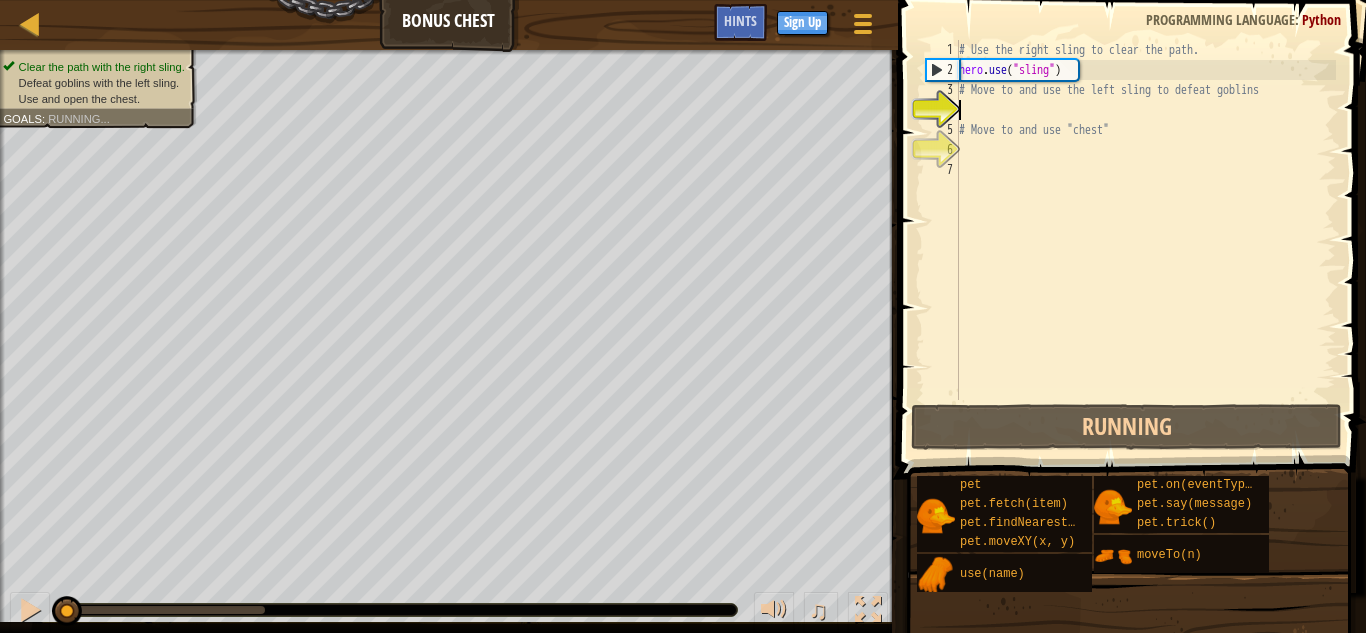 click on "Map Bonus Chest Game Menu Done Sign Up Hints 1     הההההההההההההההההההההההההההההההההההההההההההההההההההההההההההההההההההההההההההההההההההההההההההההההההההההההההההההההההההההההההההההההההההההההההההההההההההההההההההההההההההההההההההההההההההההההההההההההההההההההההההההההההההההההההההההההההההההההההההההההההההההההההההההההה XXXXXXXXXXXXXXXXXXXXXXXXXXXXXXXXXXXXXXXXXXXXXXXXXXXXXXXXXXXXXXXXXXXXXXXXXXXXXXXXXXXXXXXXXXXXXXXXXXXXXXXXXXXXXXXXXXXXXXXXXXXXXXXXXXXXXXXXXXXXXXXXXXXXXXXXXXXXXXXXXXXXXXXXXXXXXXXXXXXXXXXXXXXXXXXXXXXXXXXXXXXXXXXXXXXXXXXXXXXXXXXXXXXXXXXXXXXXXXXXXXXXXXXXXXXXXXXX Solution × Hints 1 2 3 4 5 6 7 # Use the right sling to clear the path. hero . use ( "sling" ) # Move to and use the left sling to defeat goblins # Move to and use "chest"     Code Saved : Python ×" at bounding box center [683, 316] 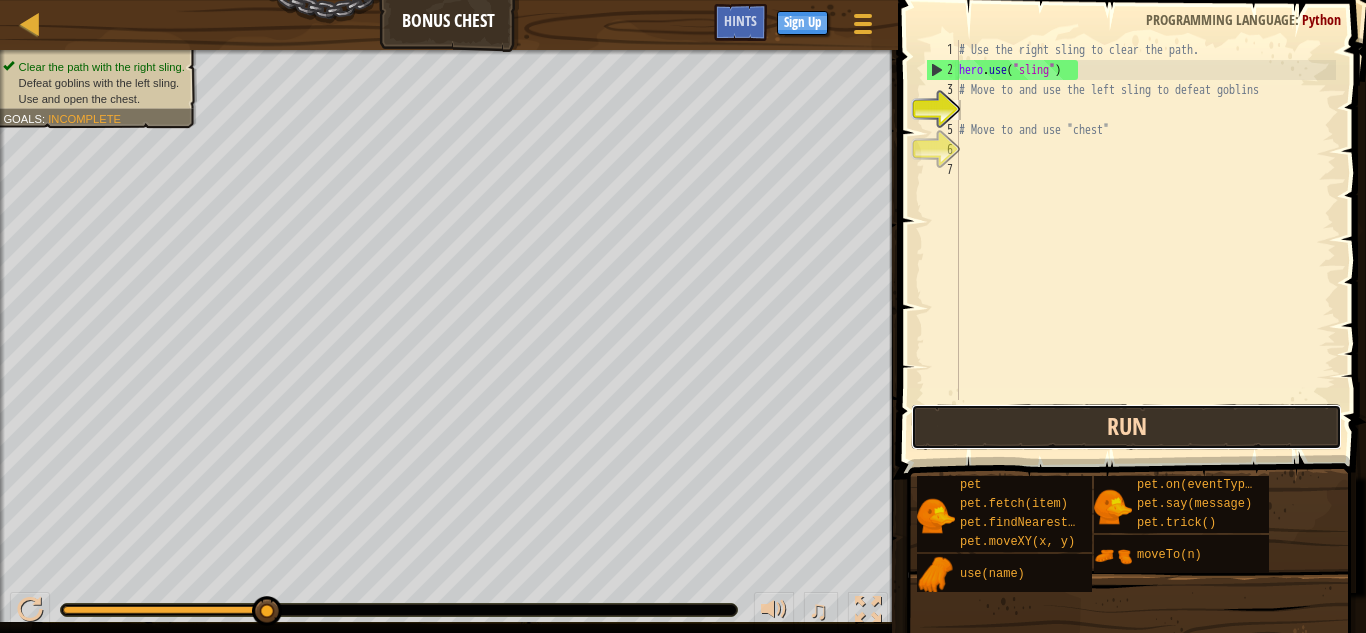 click on "Run" at bounding box center [1126, 427] 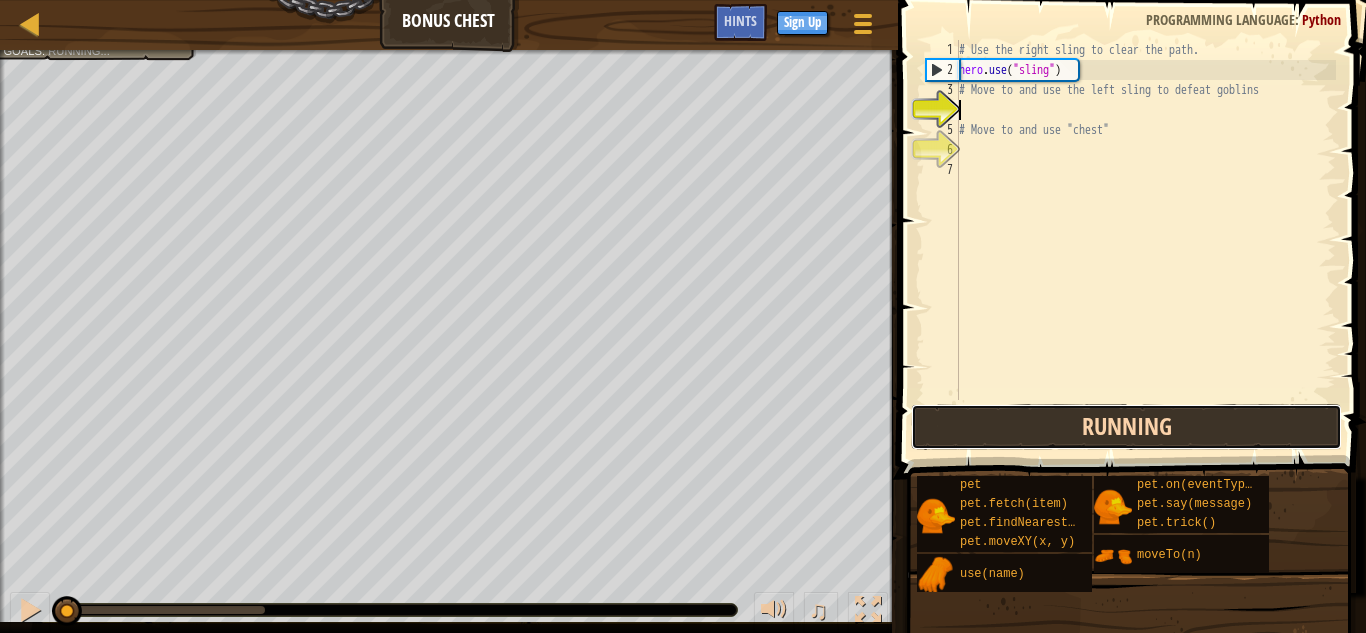 click on "Running" at bounding box center [1126, 427] 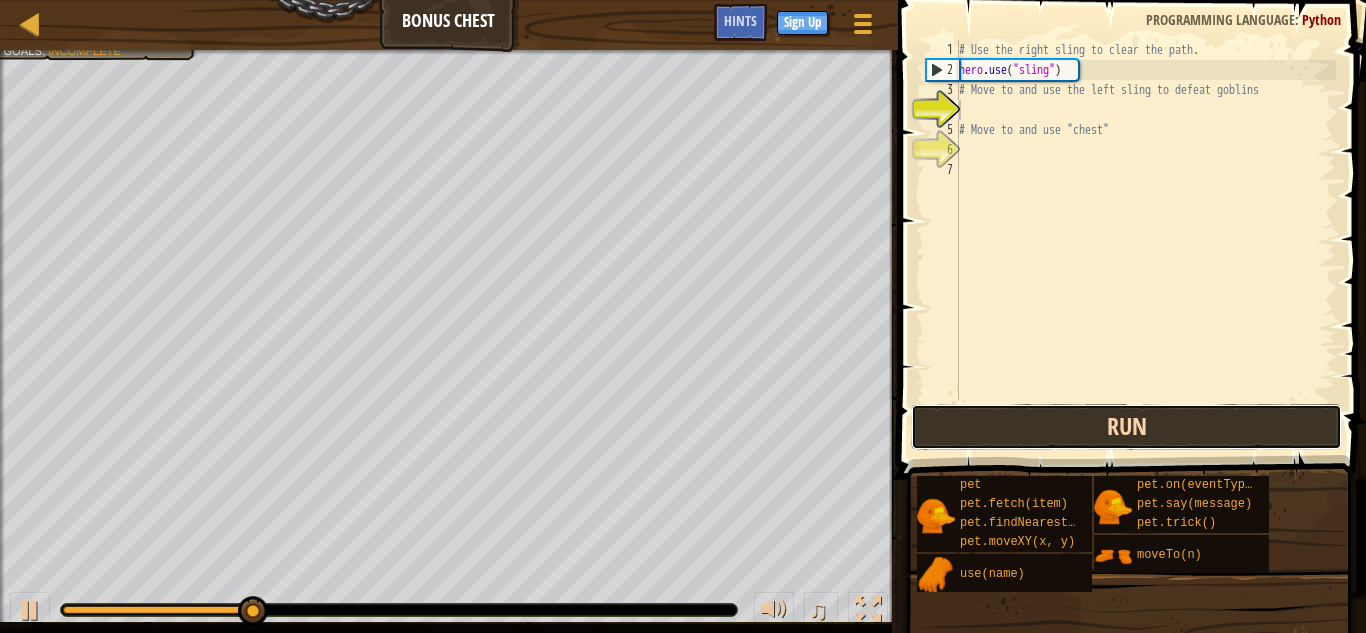 click on "Run" at bounding box center [1126, 427] 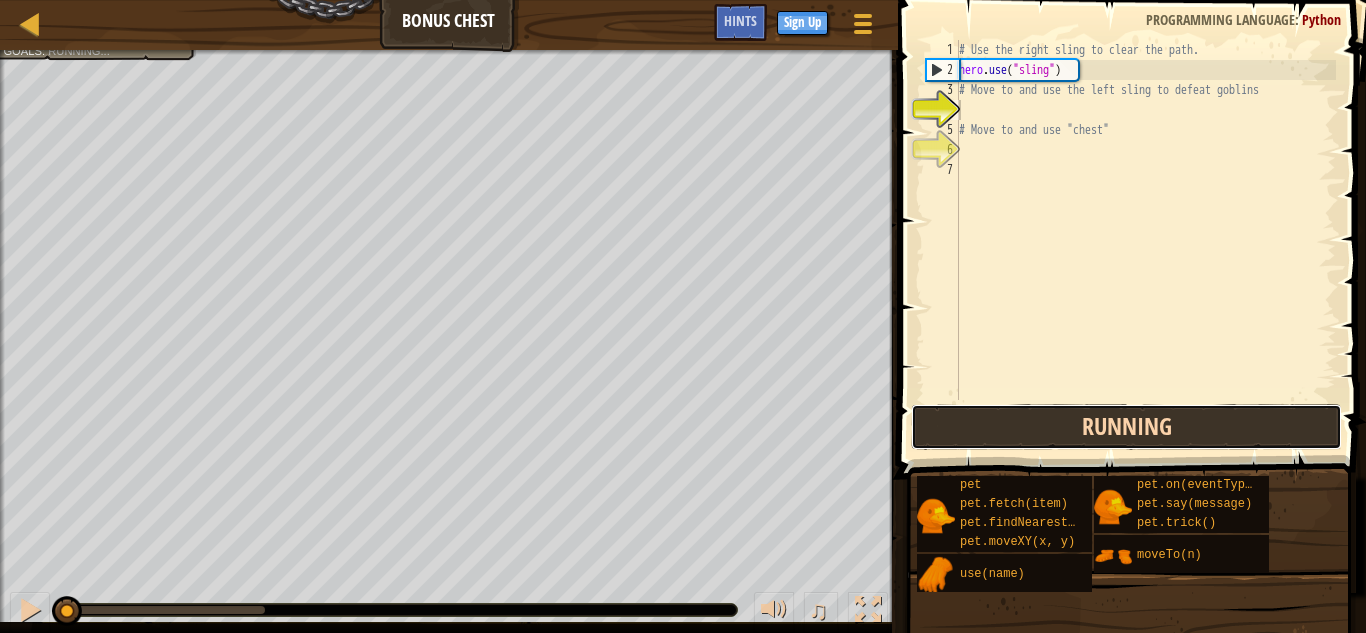 click on "Running" at bounding box center [1126, 427] 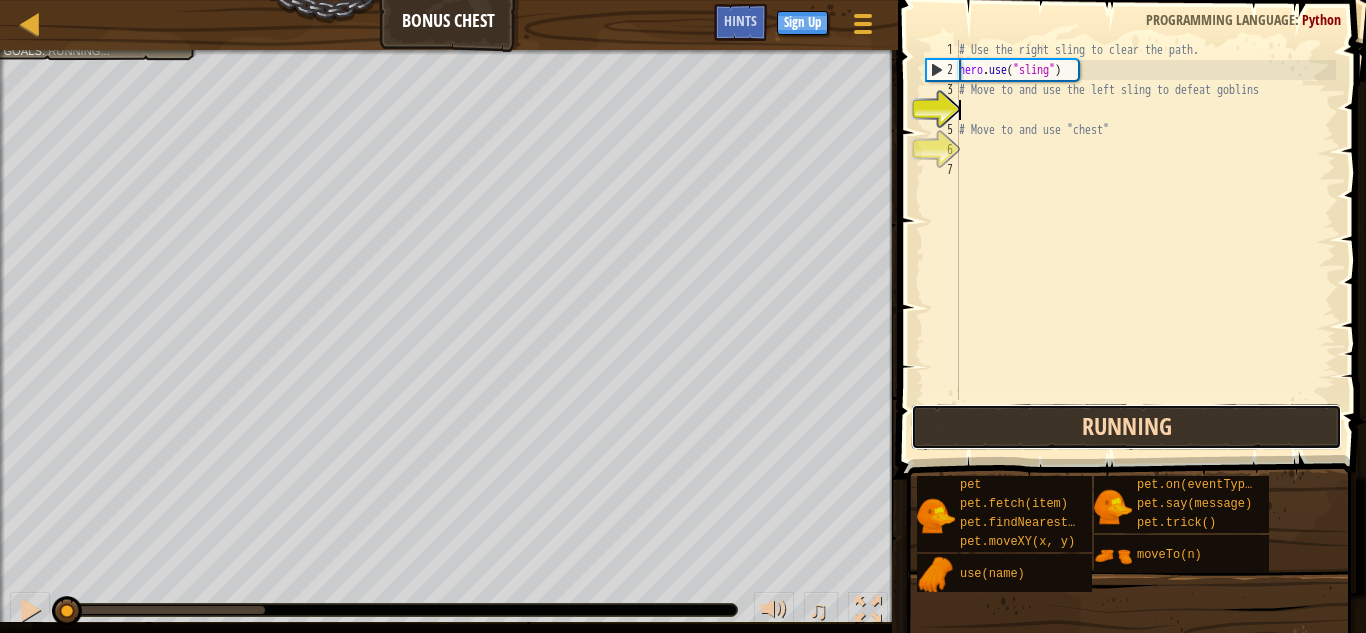 click on "Running" at bounding box center (1126, 427) 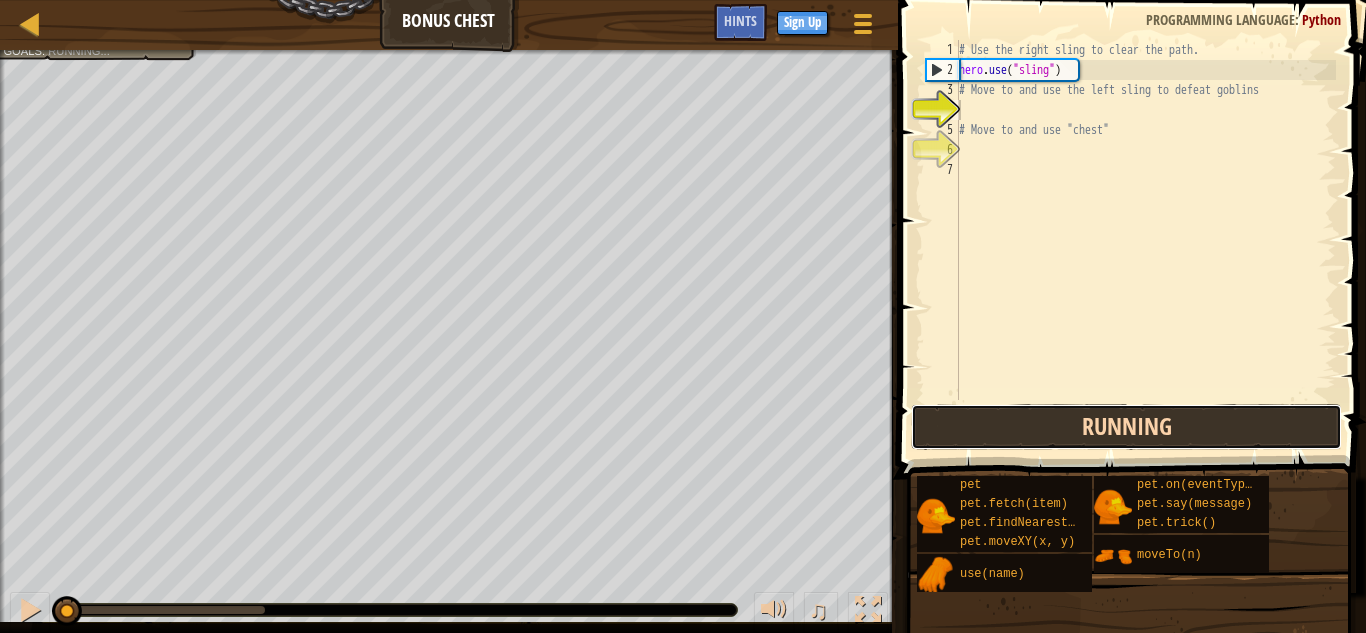 click on "Running" at bounding box center (1126, 427) 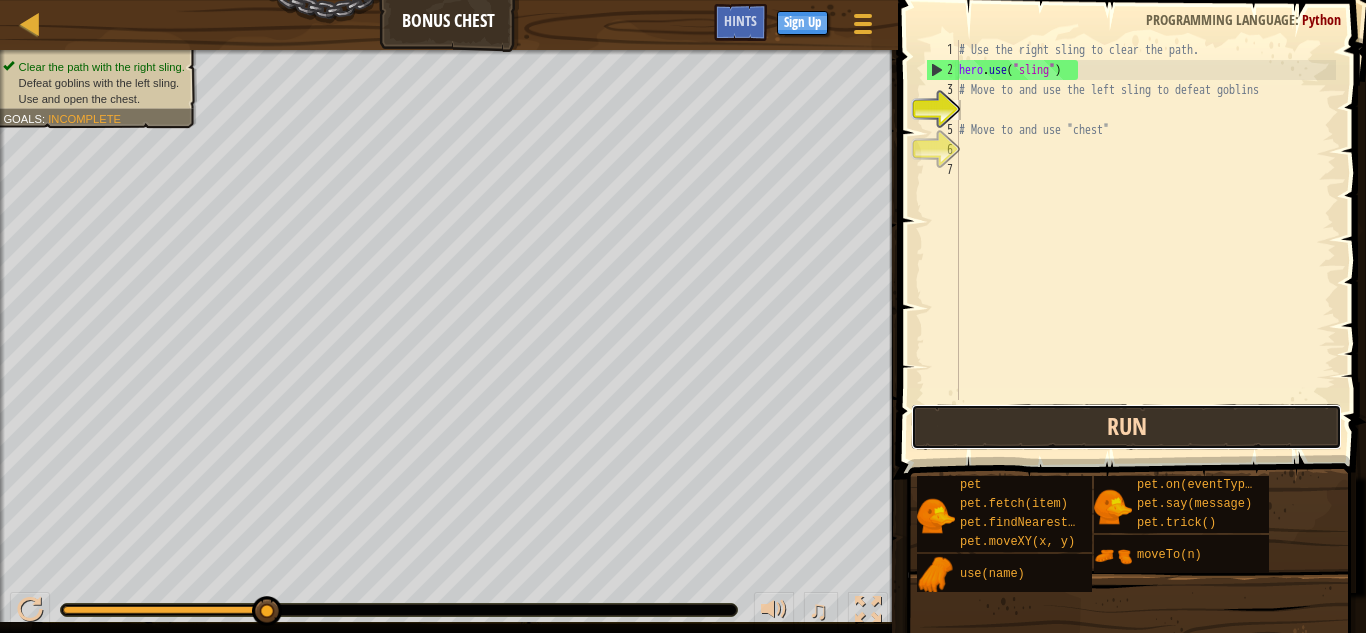 click on "Run" at bounding box center (1126, 427) 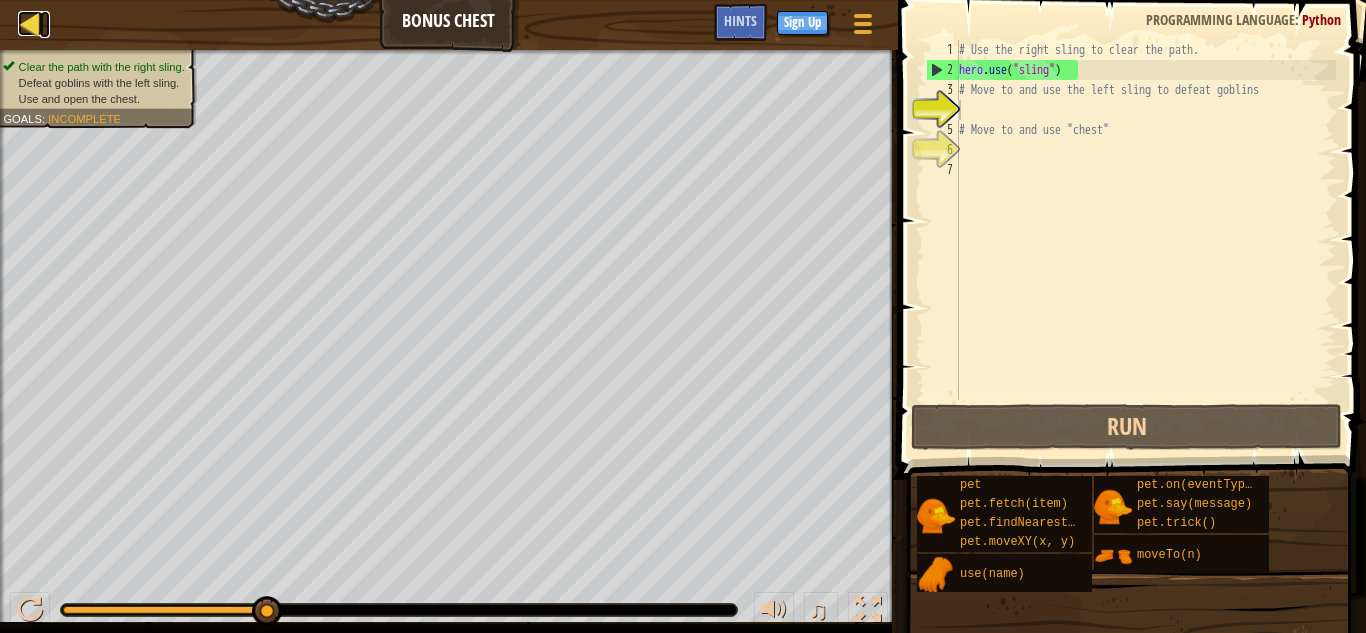 click at bounding box center [30, 23] 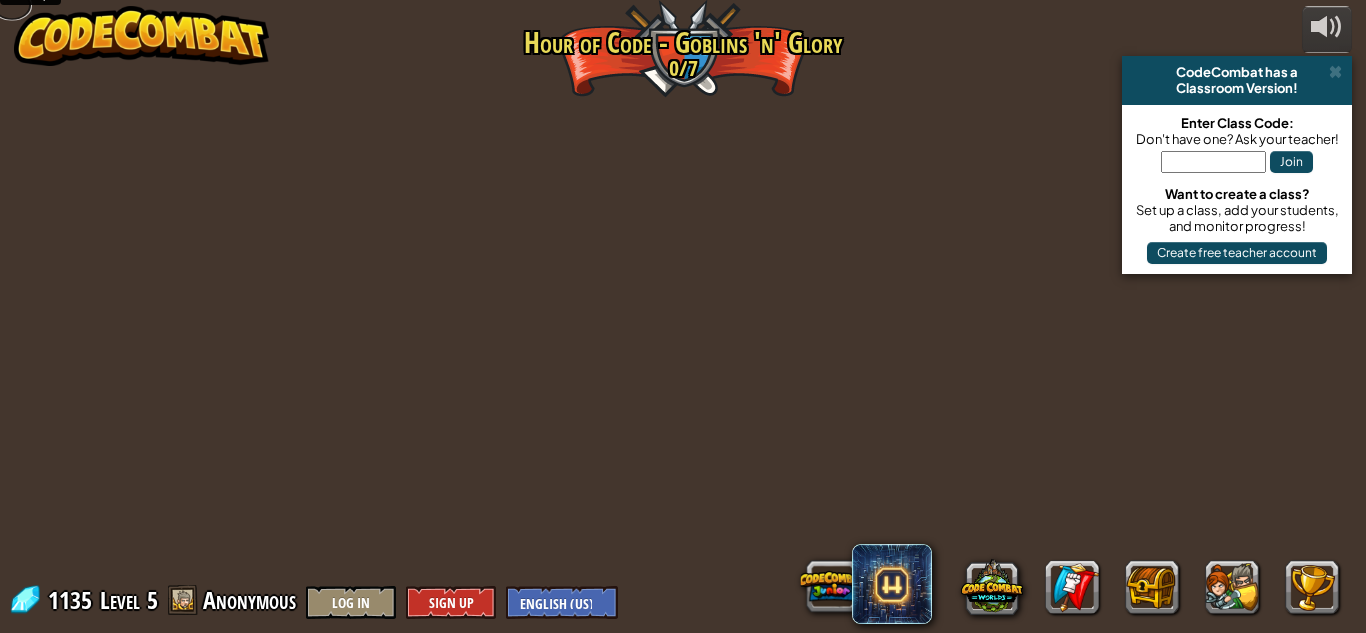 click at bounding box center (12, 6) 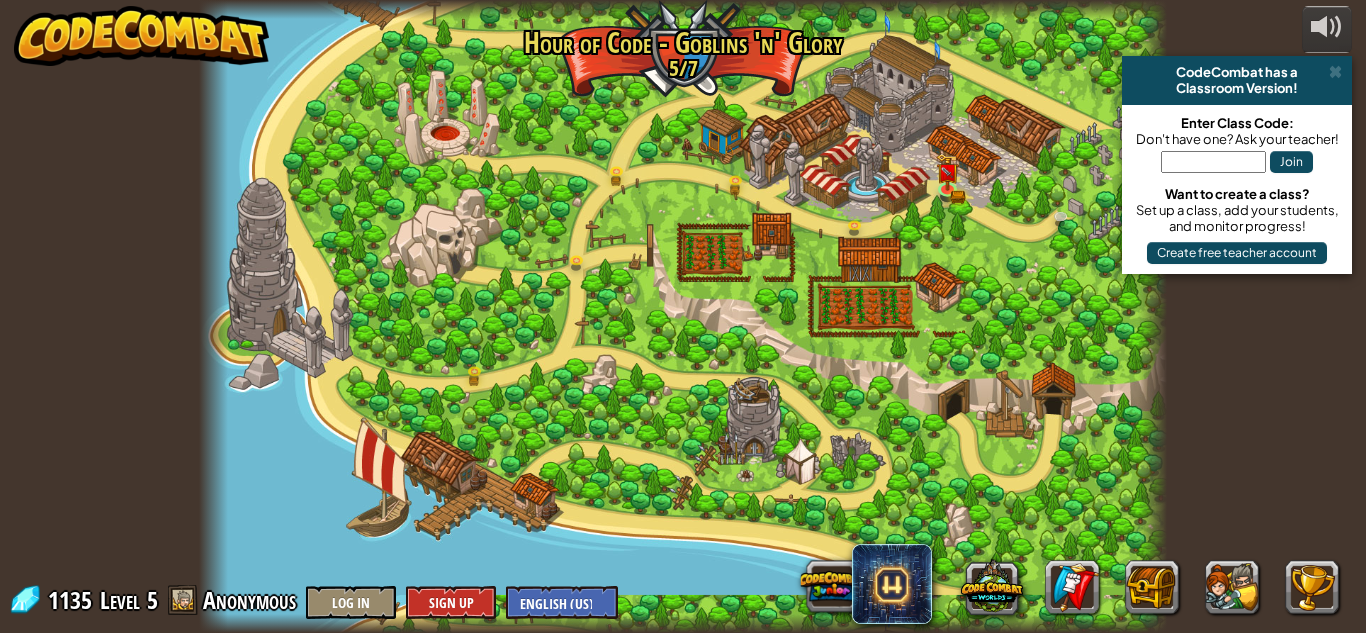 click at bounding box center (142, 36) 